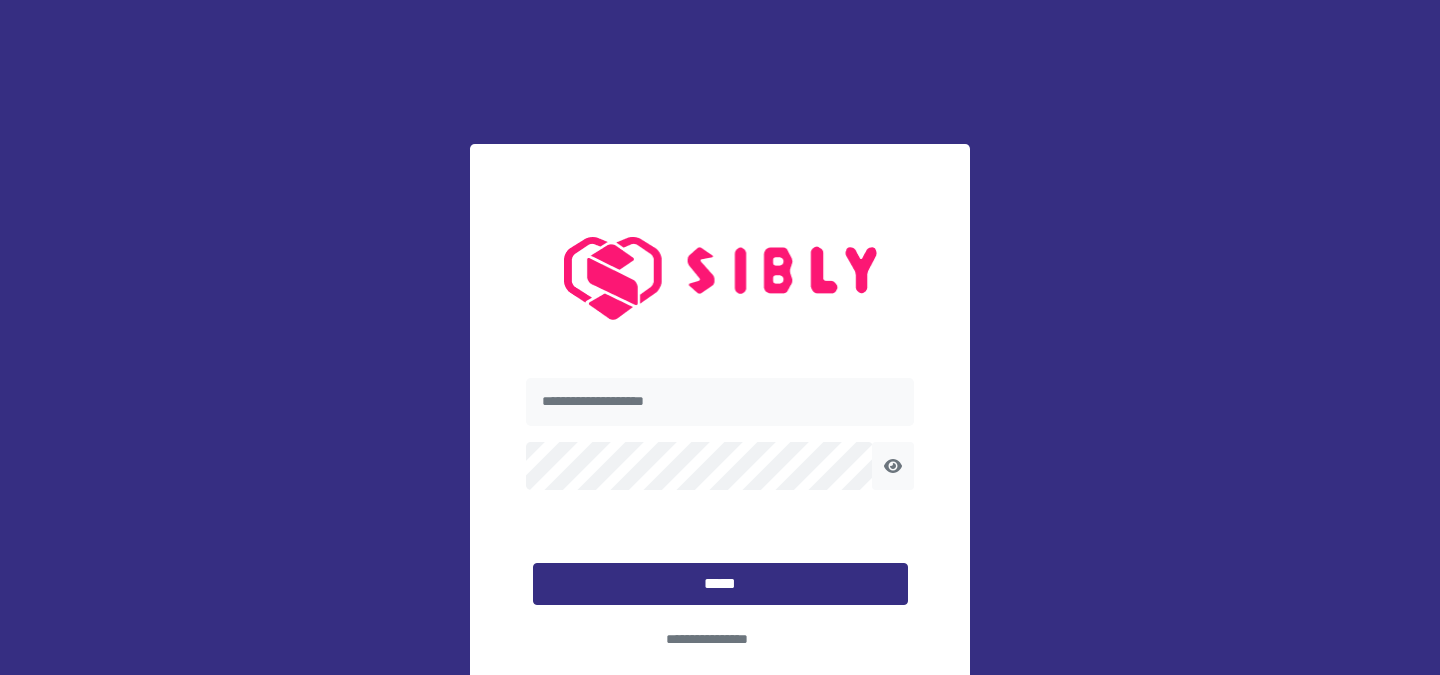scroll, scrollTop: 0, scrollLeft: 0, axis: both 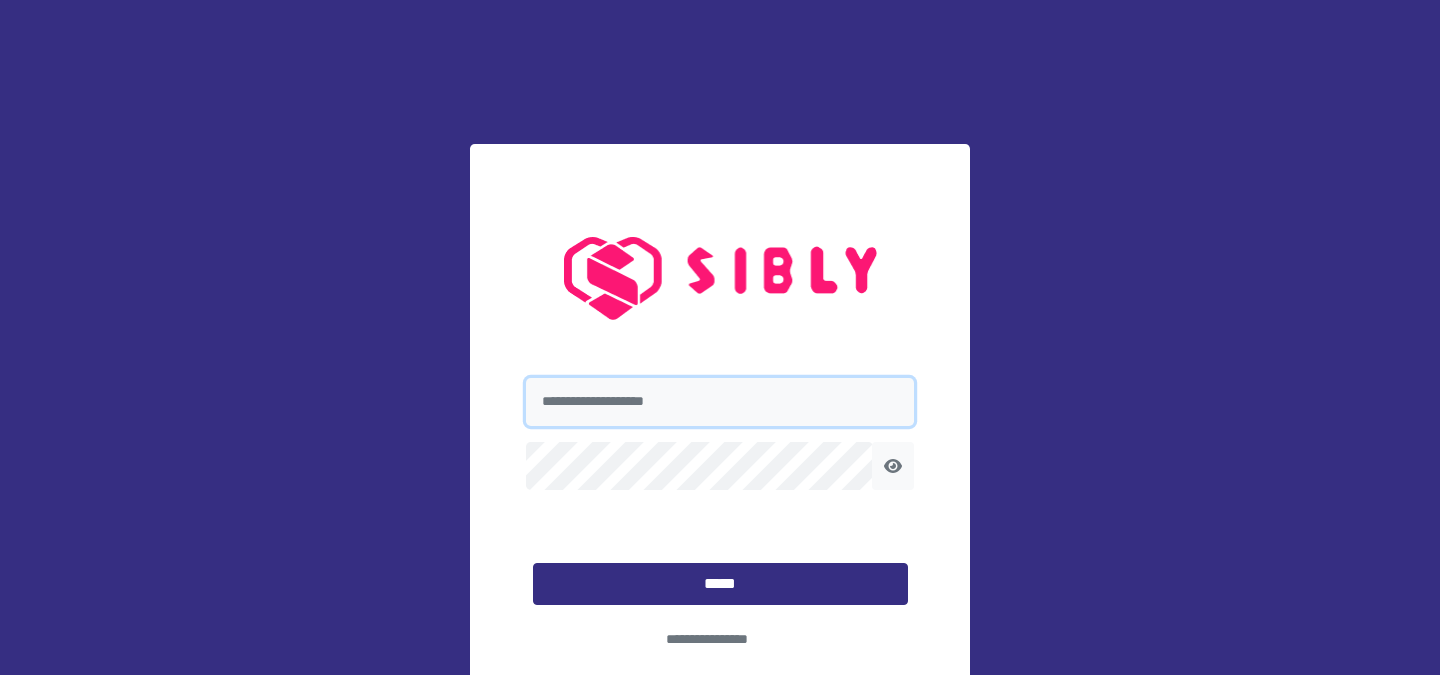 click at bounding box center [720, 402] 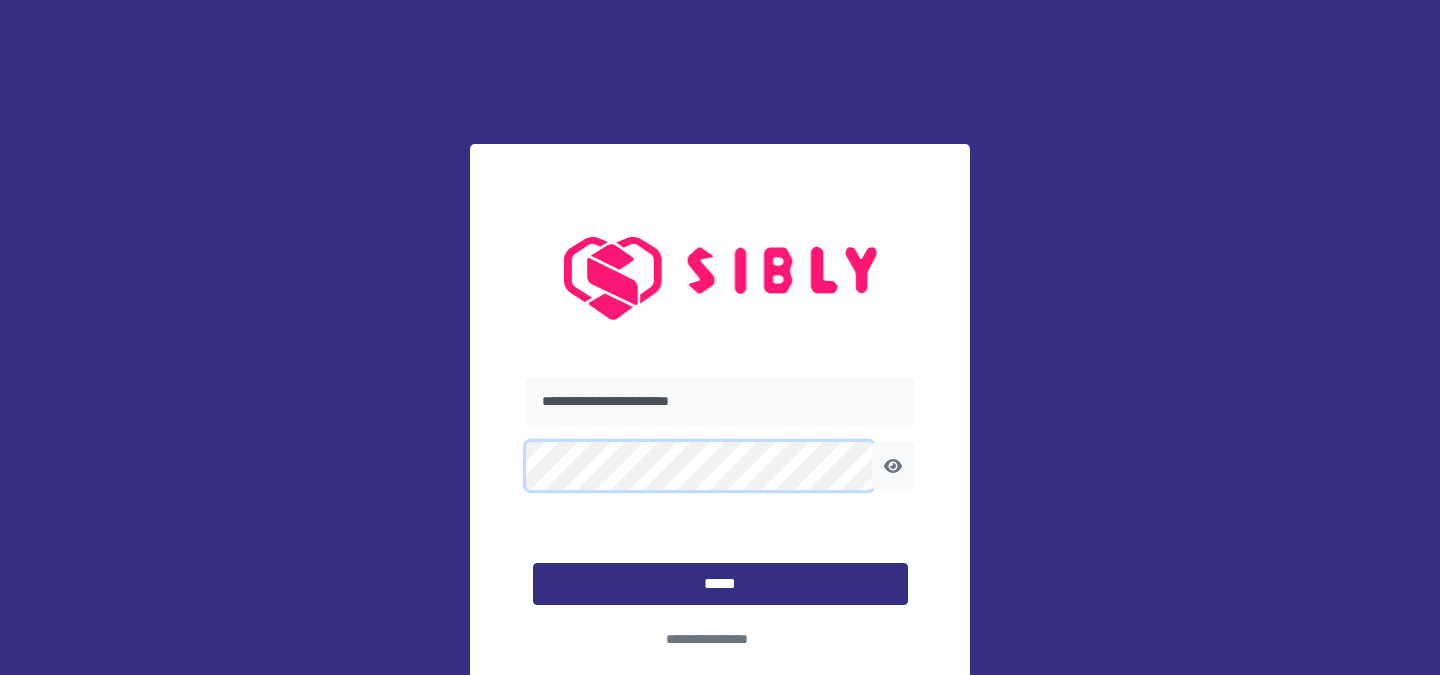 click on "*****" at bounding box center (720, 584) 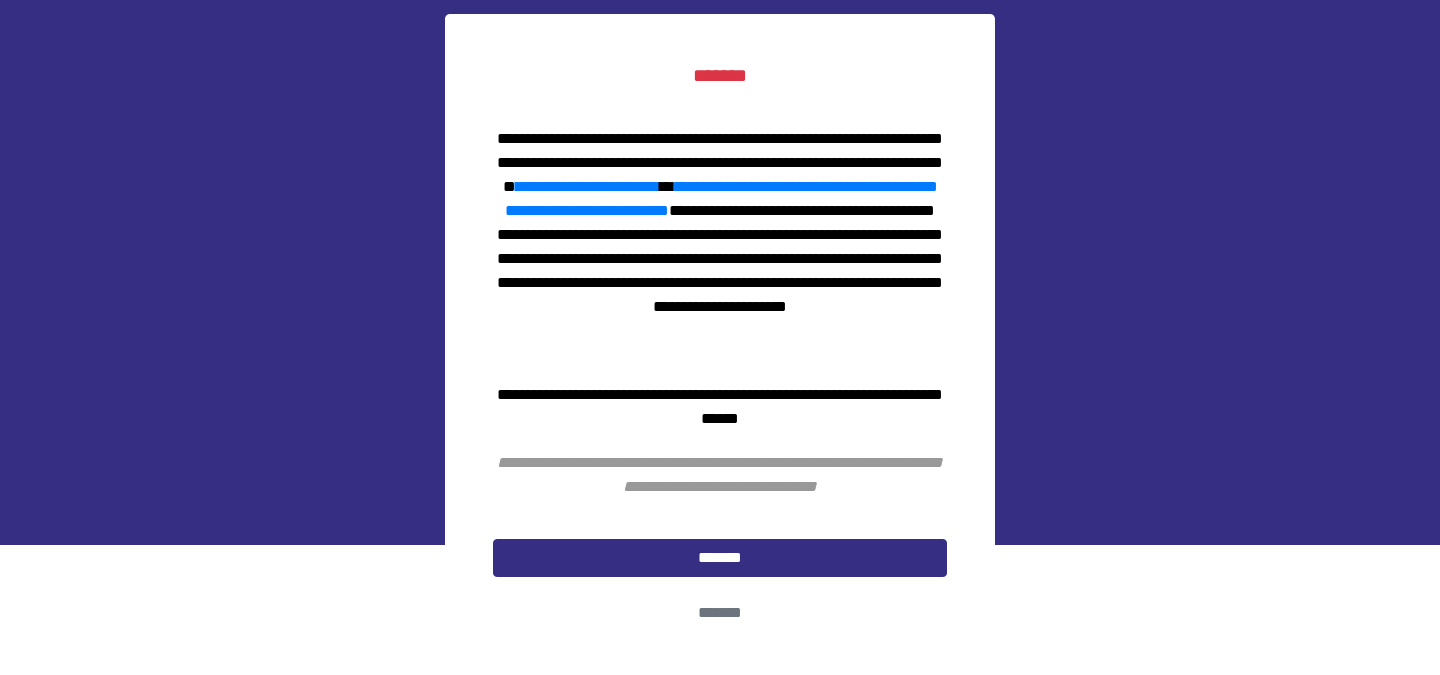 scroll, scrollTop: 152, scrollLeft: 0, axis: vertical 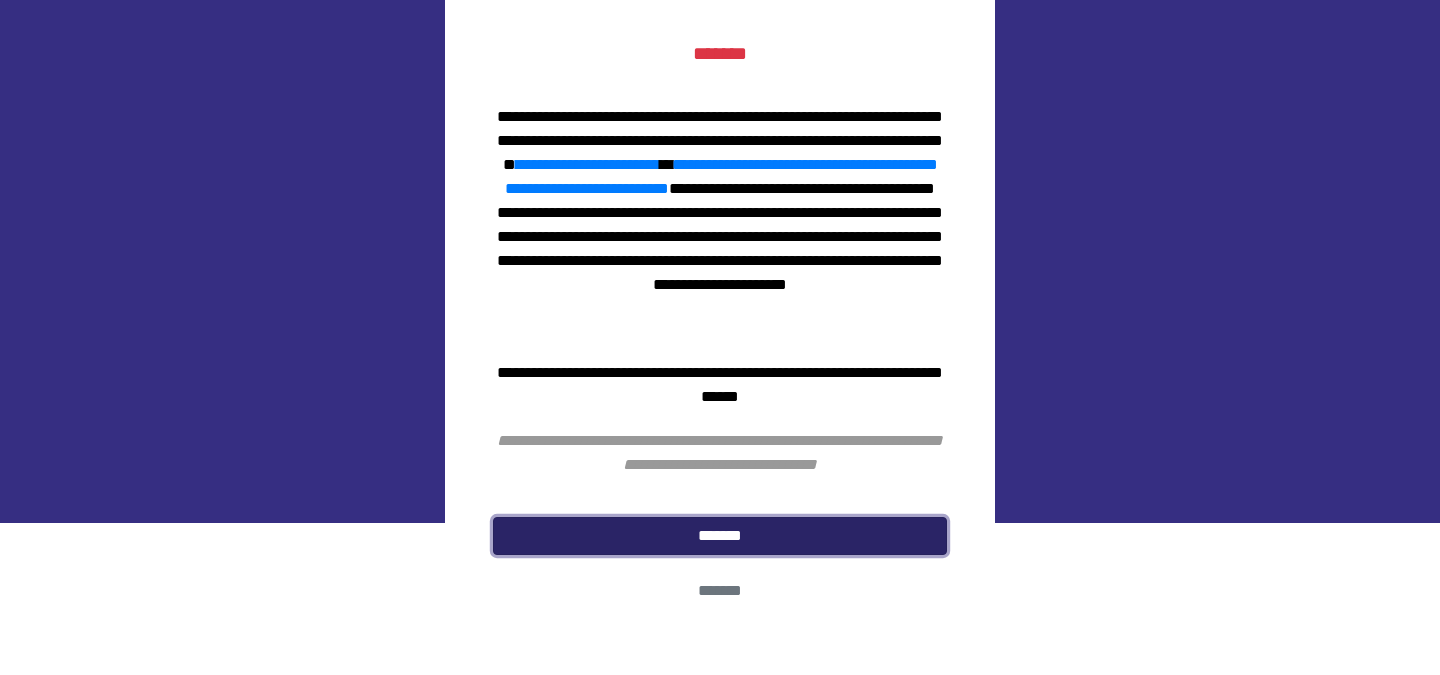 click on "*******" at bounding box center (720, 536) 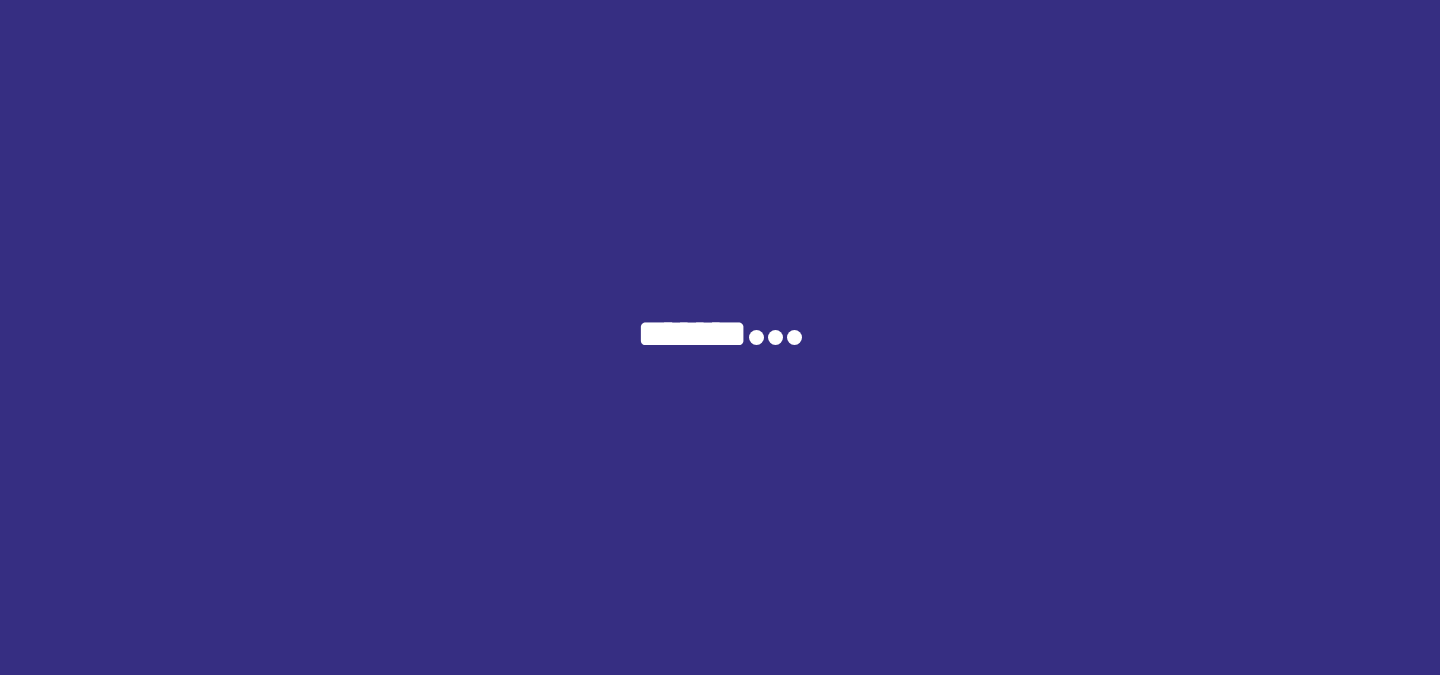 scroll, scrollTop: 0, scrollLeft: 0, axis: both 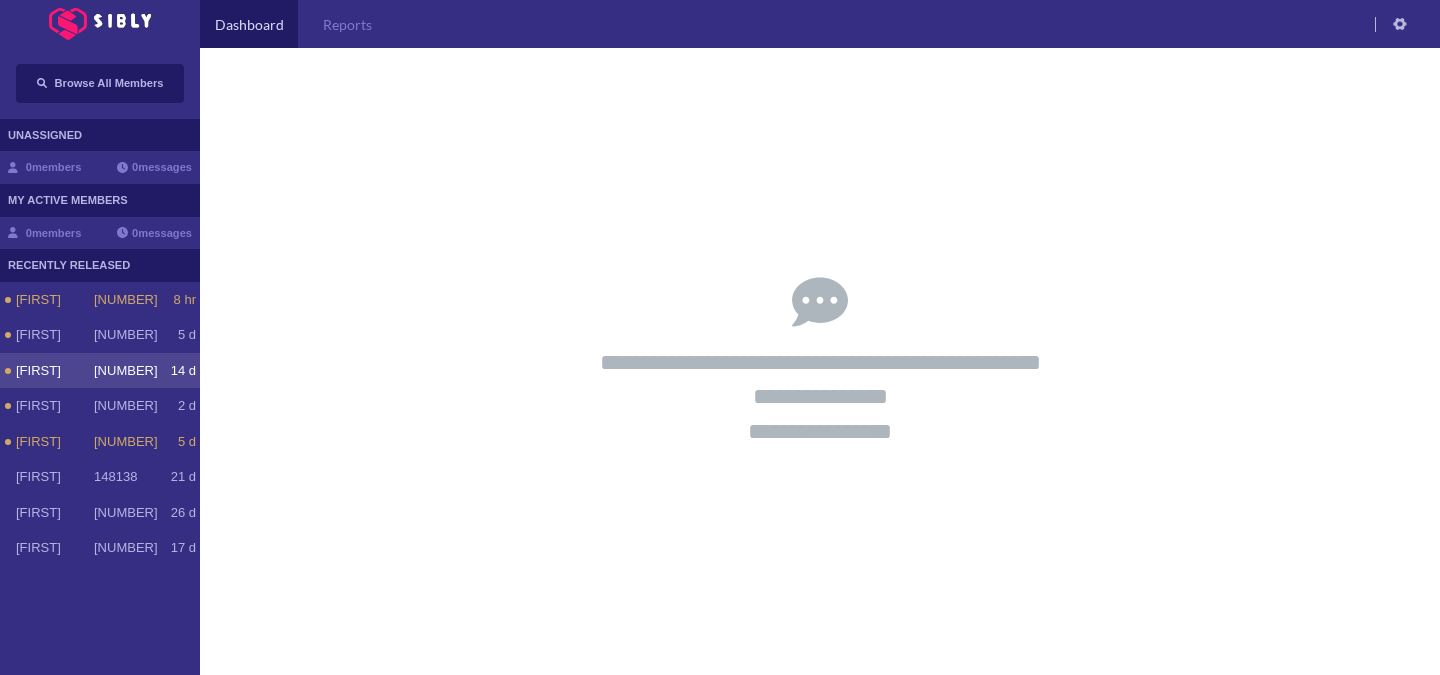 click on "[FIRST] [NUMBER] [NUMBER] [WORD]" at bounding box center [106, 300] 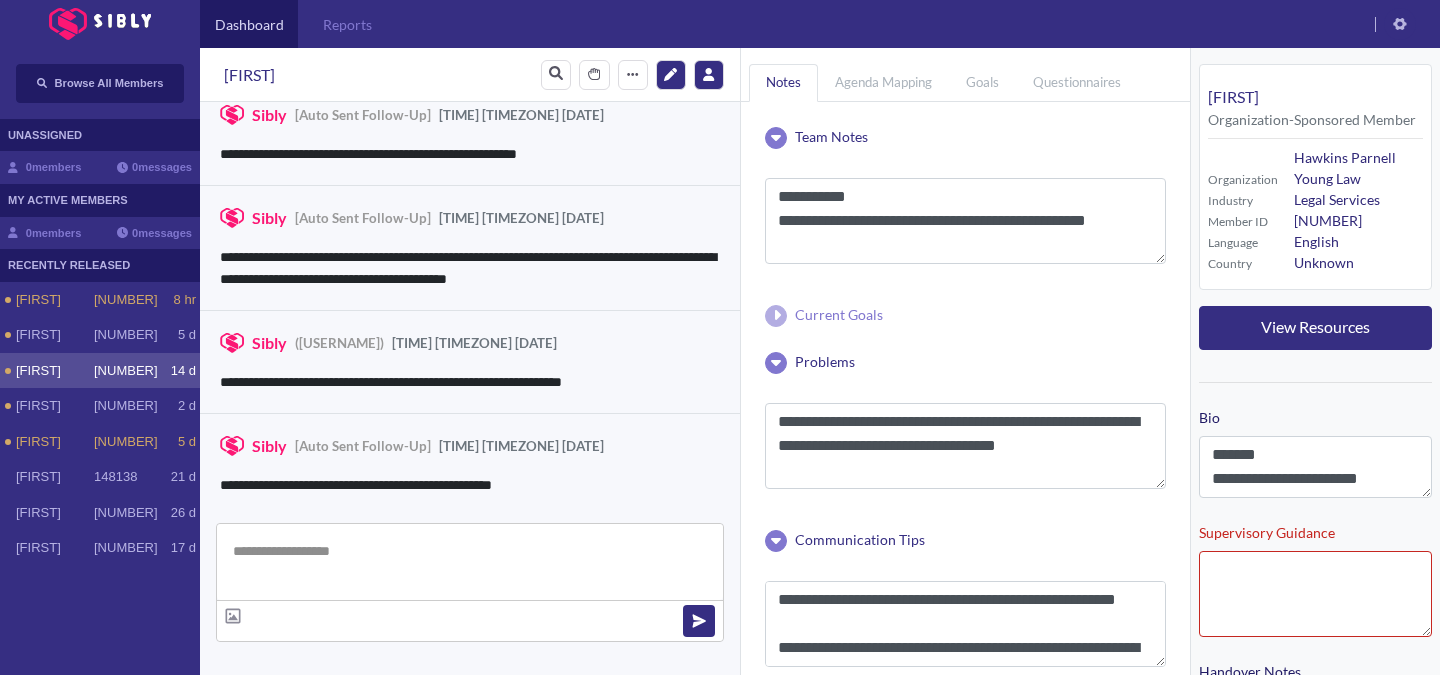 scroll, scrollTop: 3594, scrollLeft: 0, axis: vertical 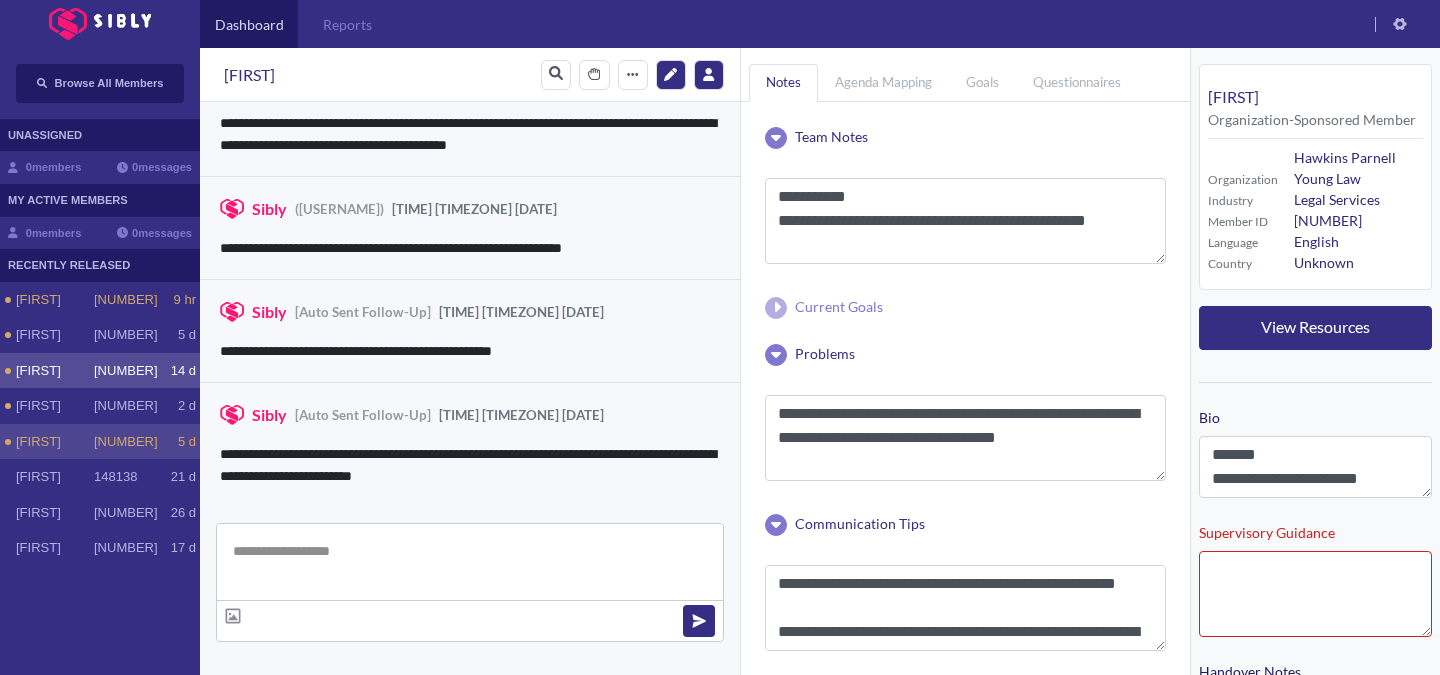 click on "[FIRST]" at bounding box center [55, 300] 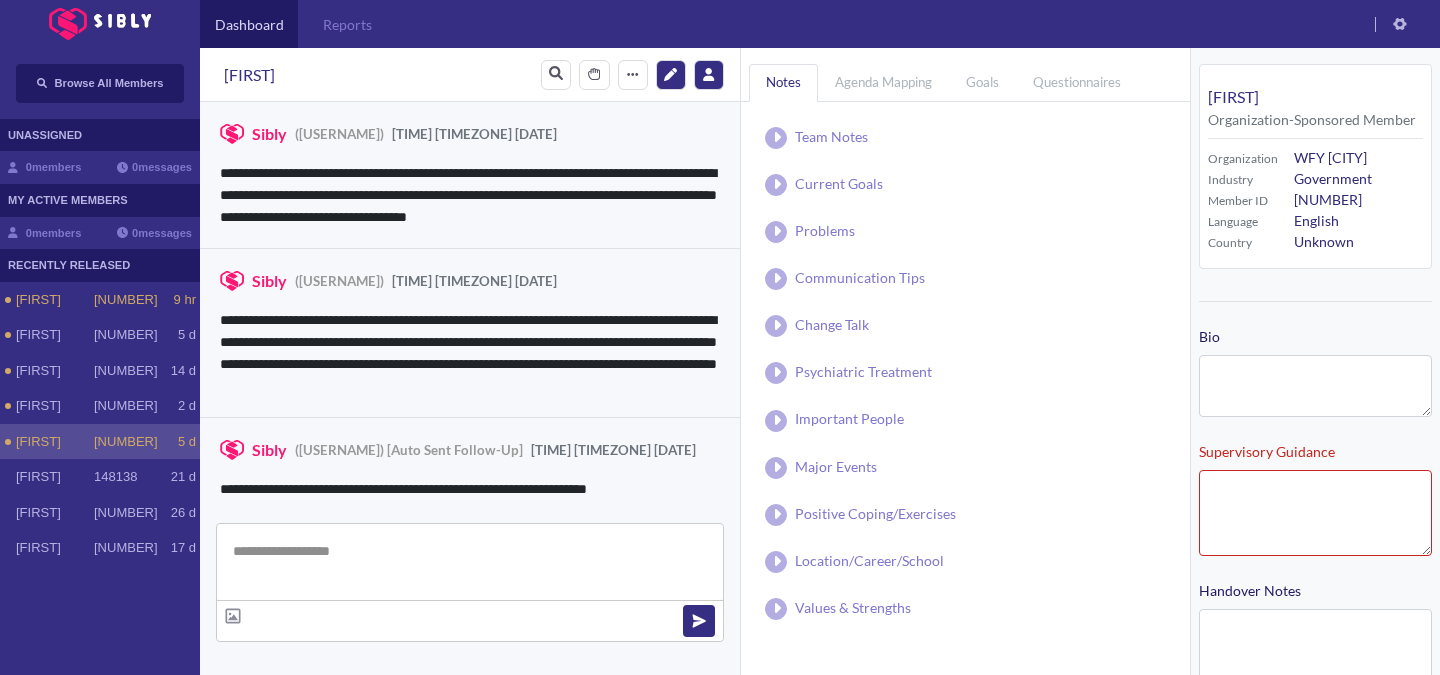 scroll, scrollTop: 346, scrollLeft: 0, axis: vertical 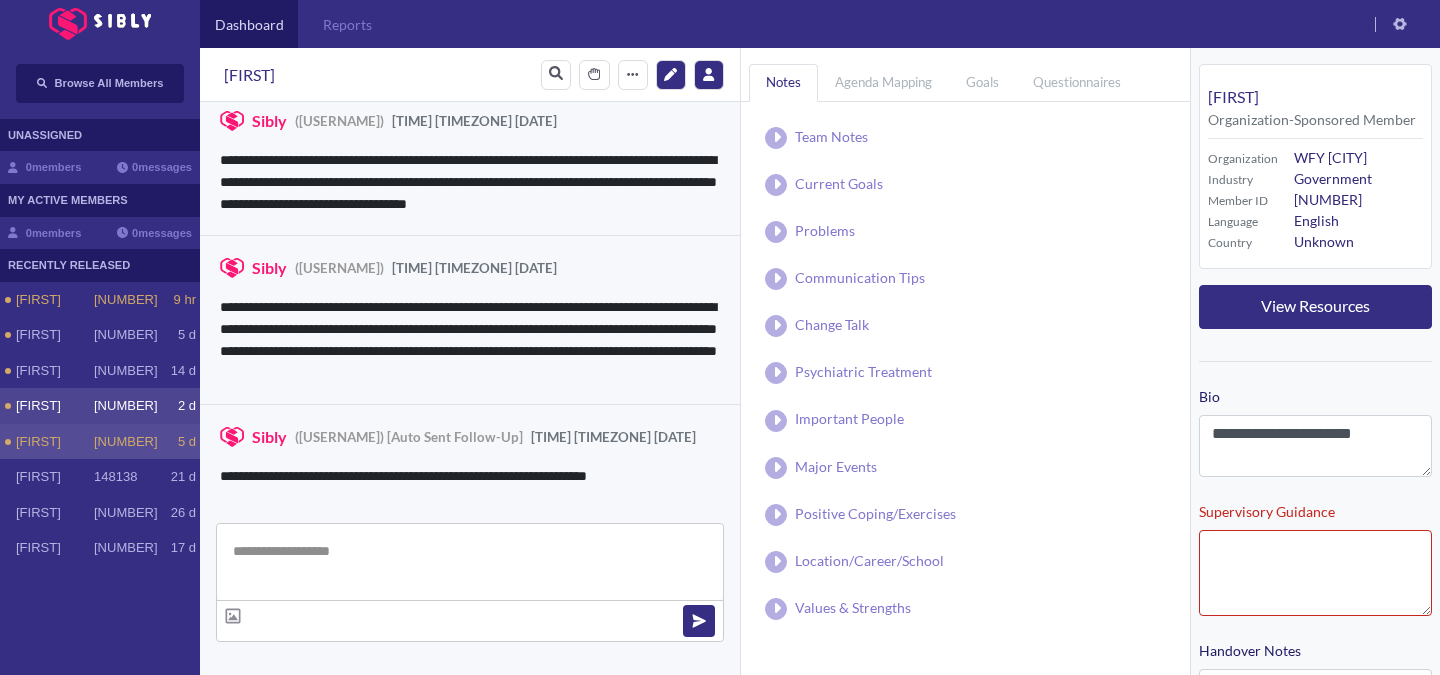 click on "[FIRST] [NUMBER] [TIME]" at bounding box center [100, 406] 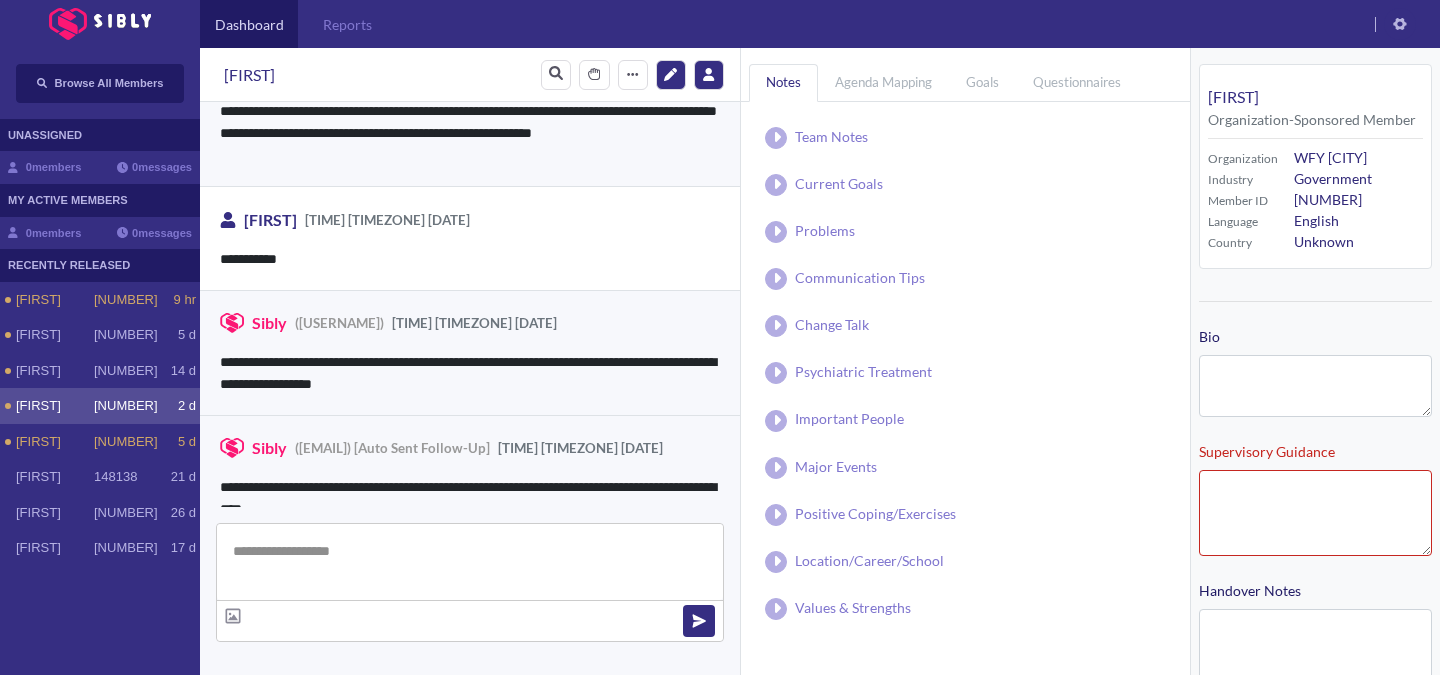 scroll, scrollTop: 3563, scrollLeft: 0, axis: vertical 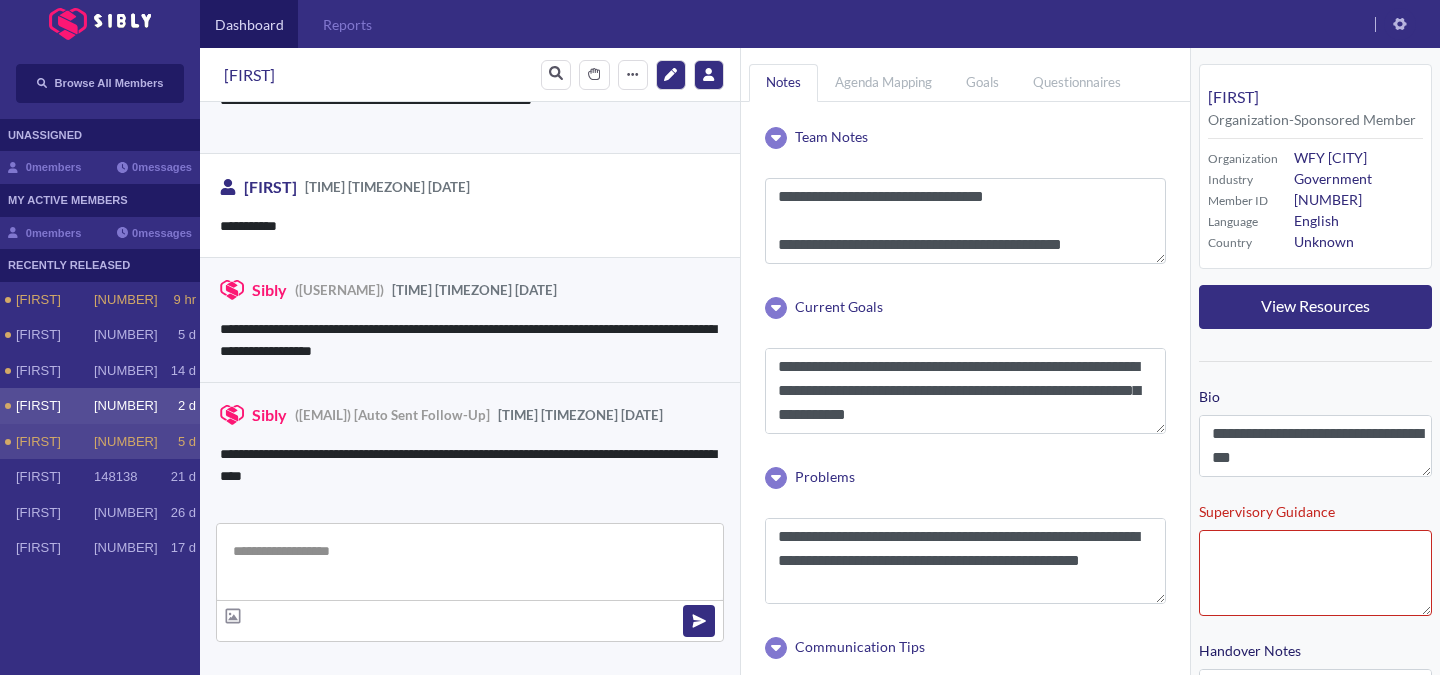 click on "[FIRST] [NUMBER] [TIME]" at bounding box center (100, 442) 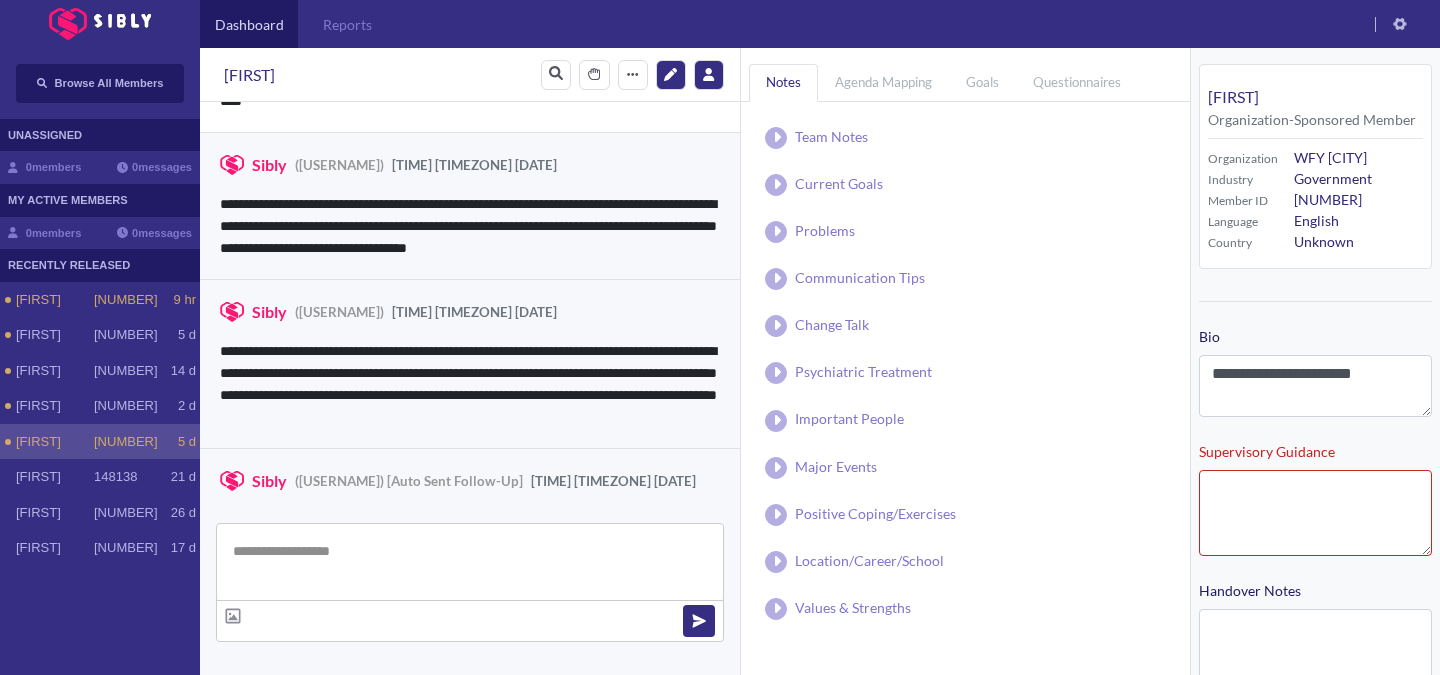 scroll, scrollTop: 346, scrollLeft: 0, axis: vertical 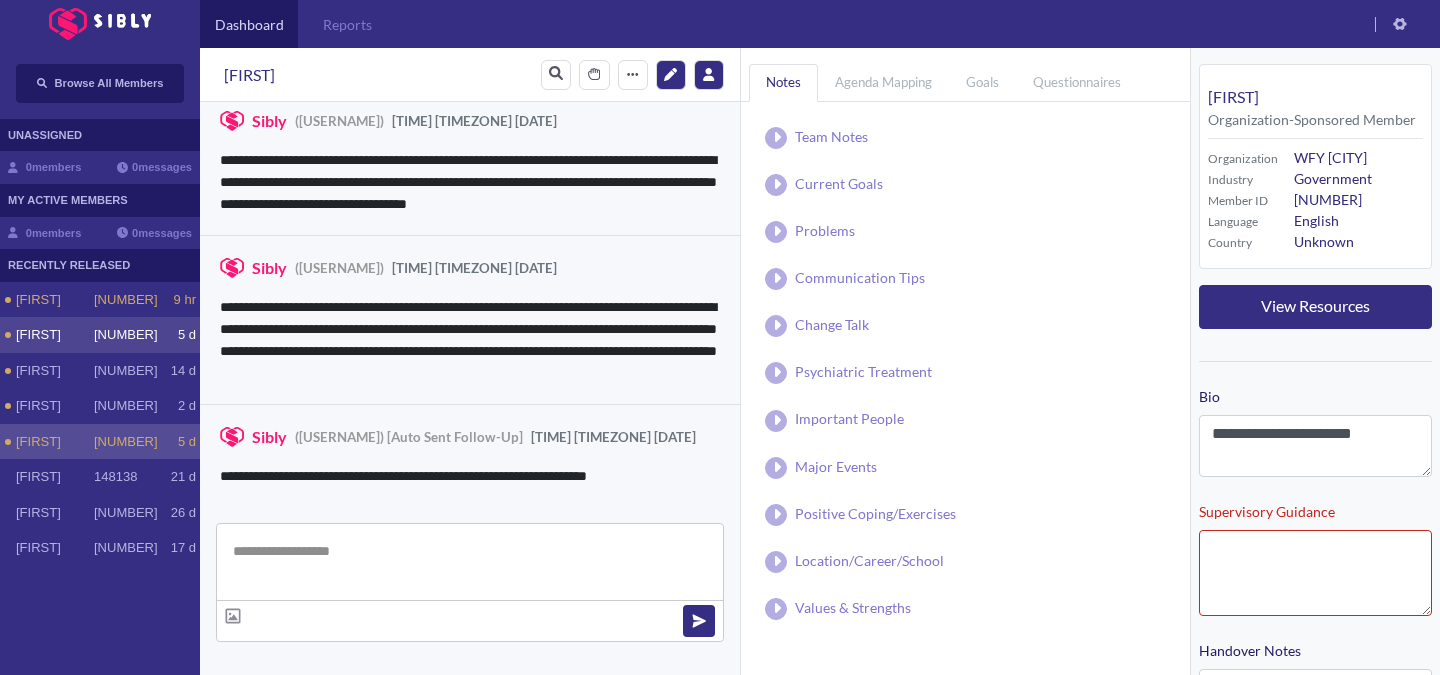 click on "[NUMBER]" at bounding box center (126, 300) 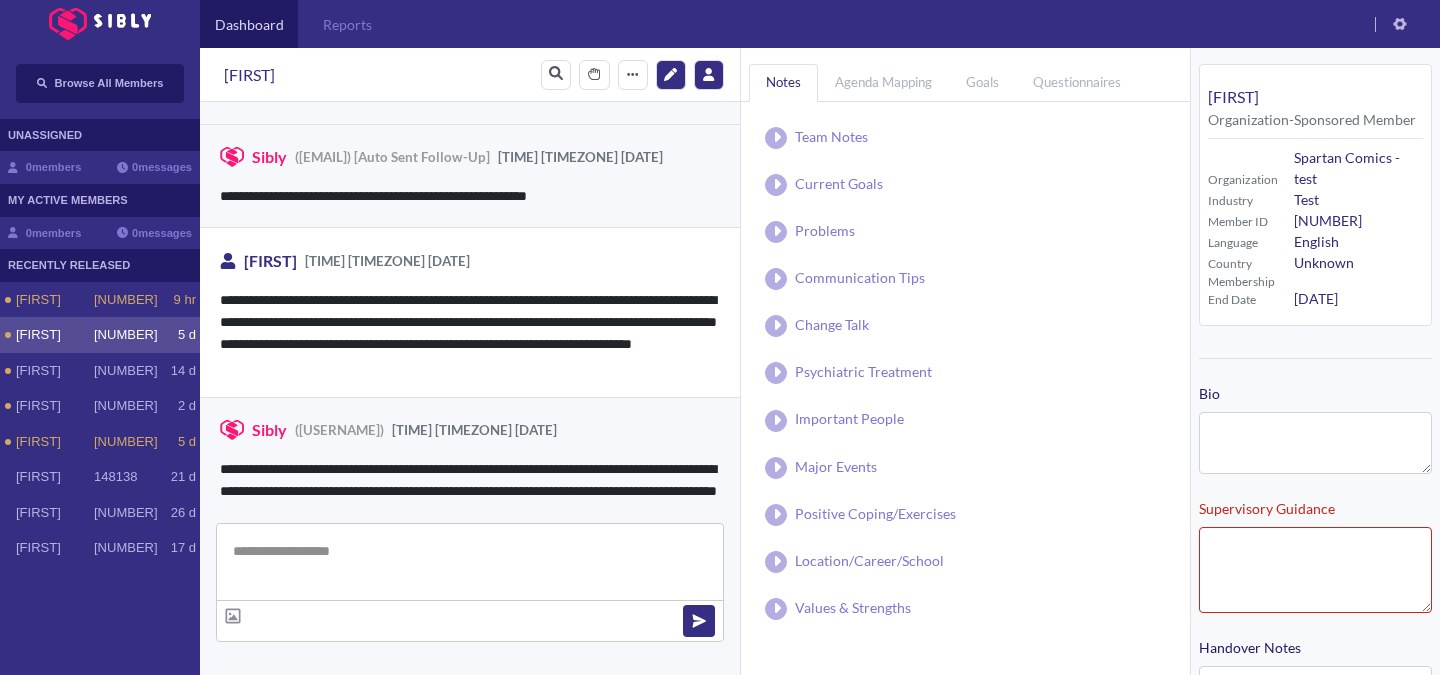 scroll, scrollTop: 3994, scrollLeft: 0, axis: vertical 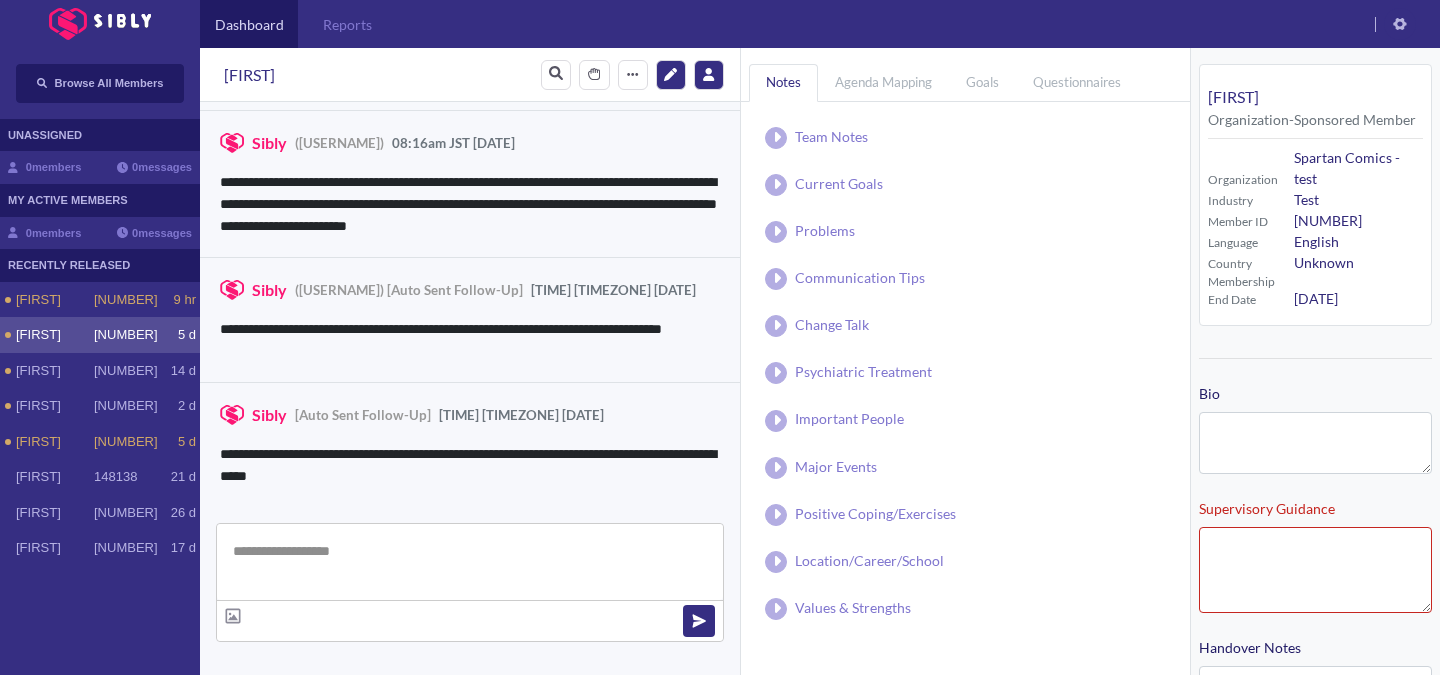 click on "[NUMBER]" at bounding box center [126, 335] 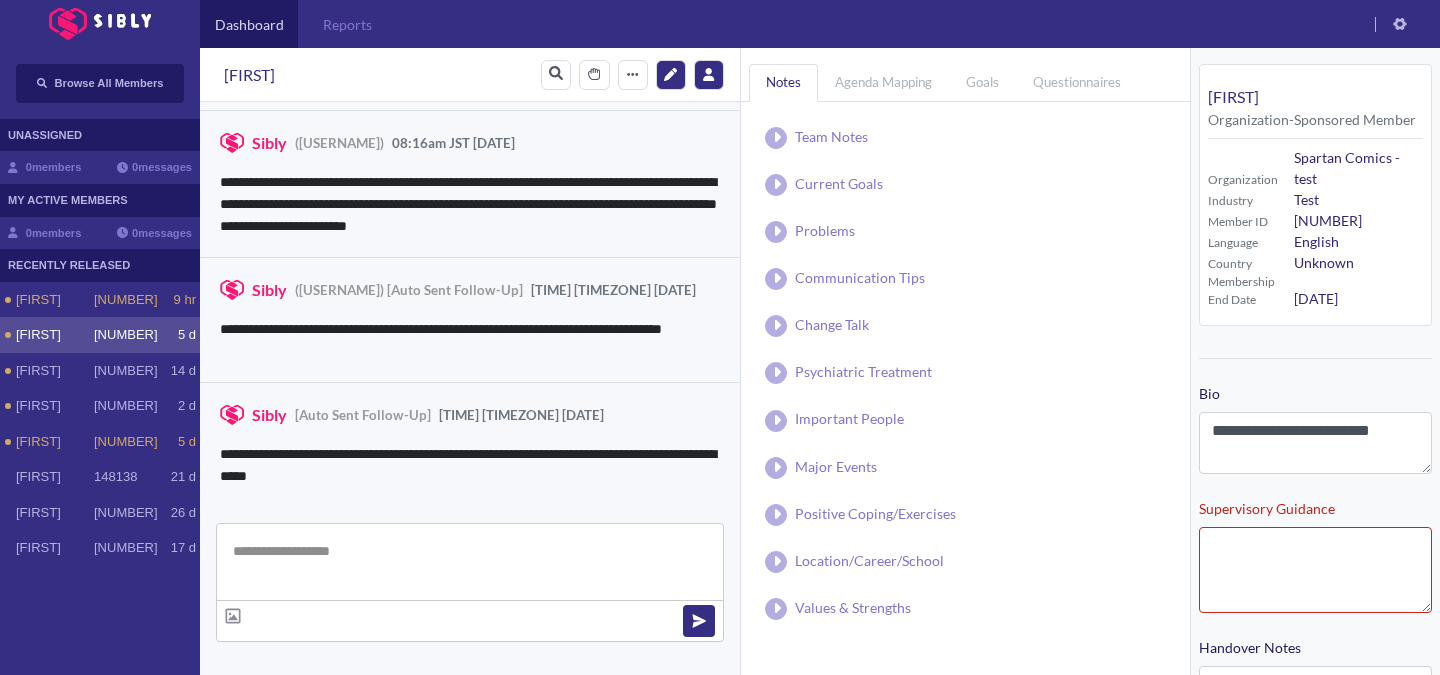 scroll, scrollTop: 4105, scrollLeft: 0, axis: vertical 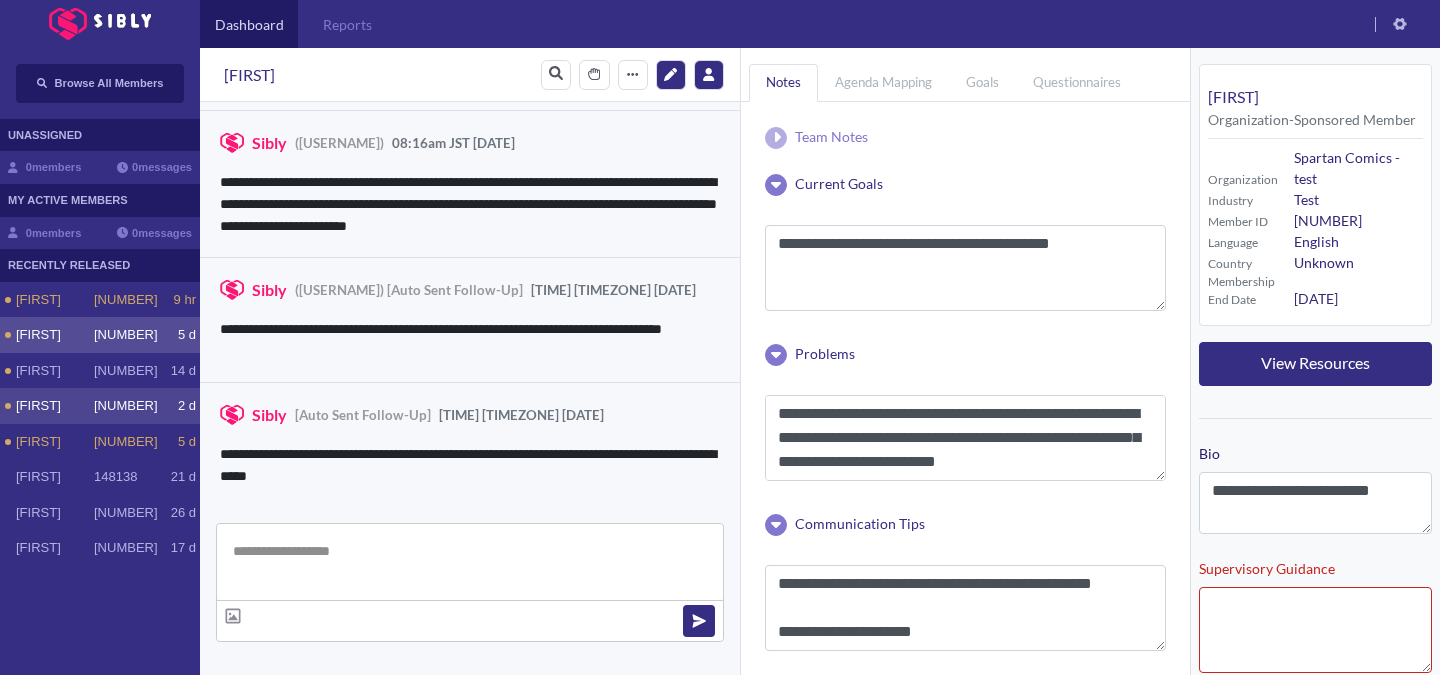 click on "[FIRST]" at bounding box center [55, 300] 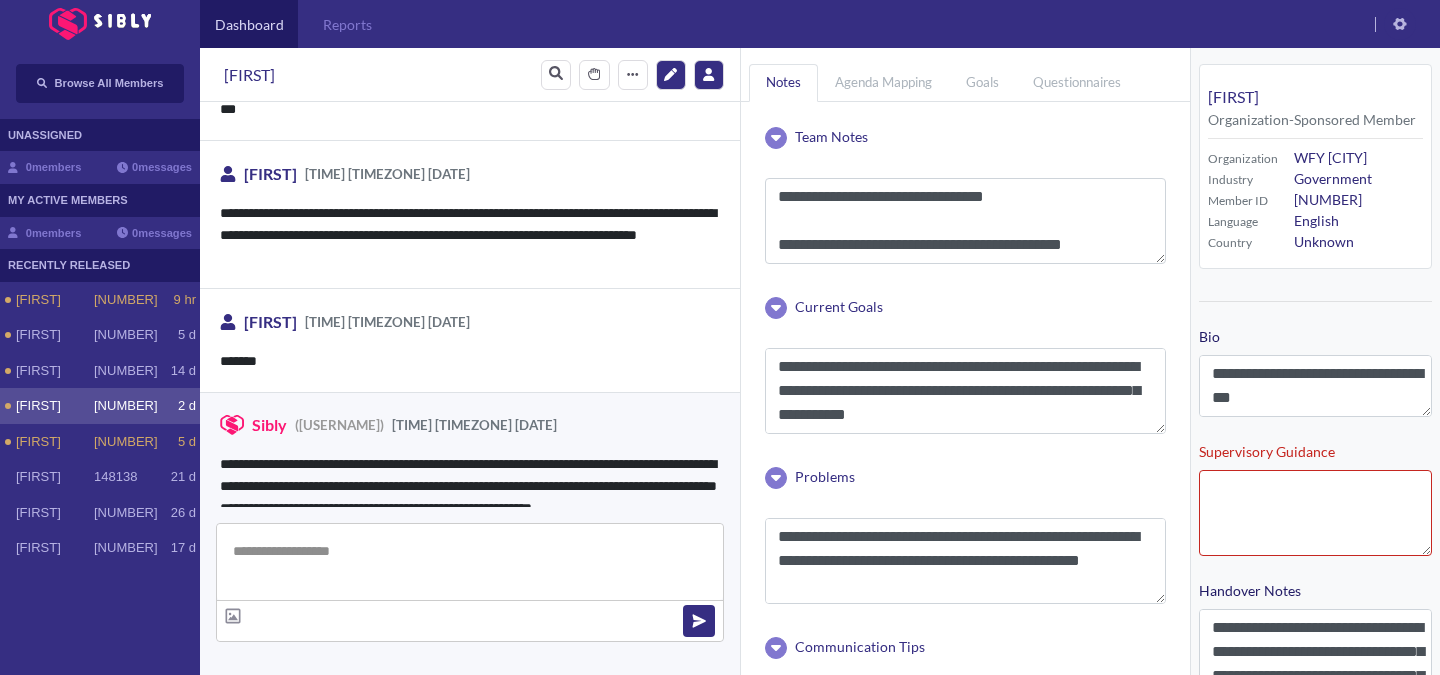 scroll, scrollTop: 3563, scrollLeft: 0, axis: vertical 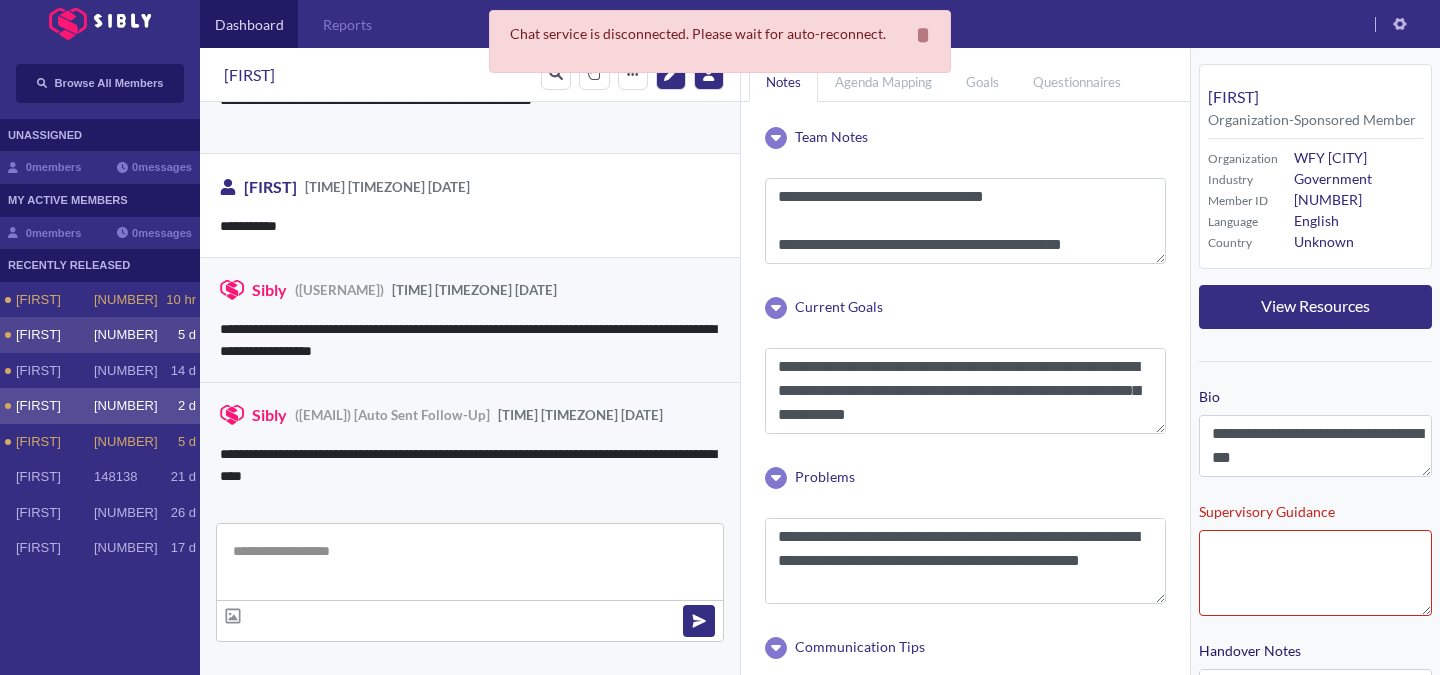 click on "[NUMBER]" at bounding box center (126, 300) 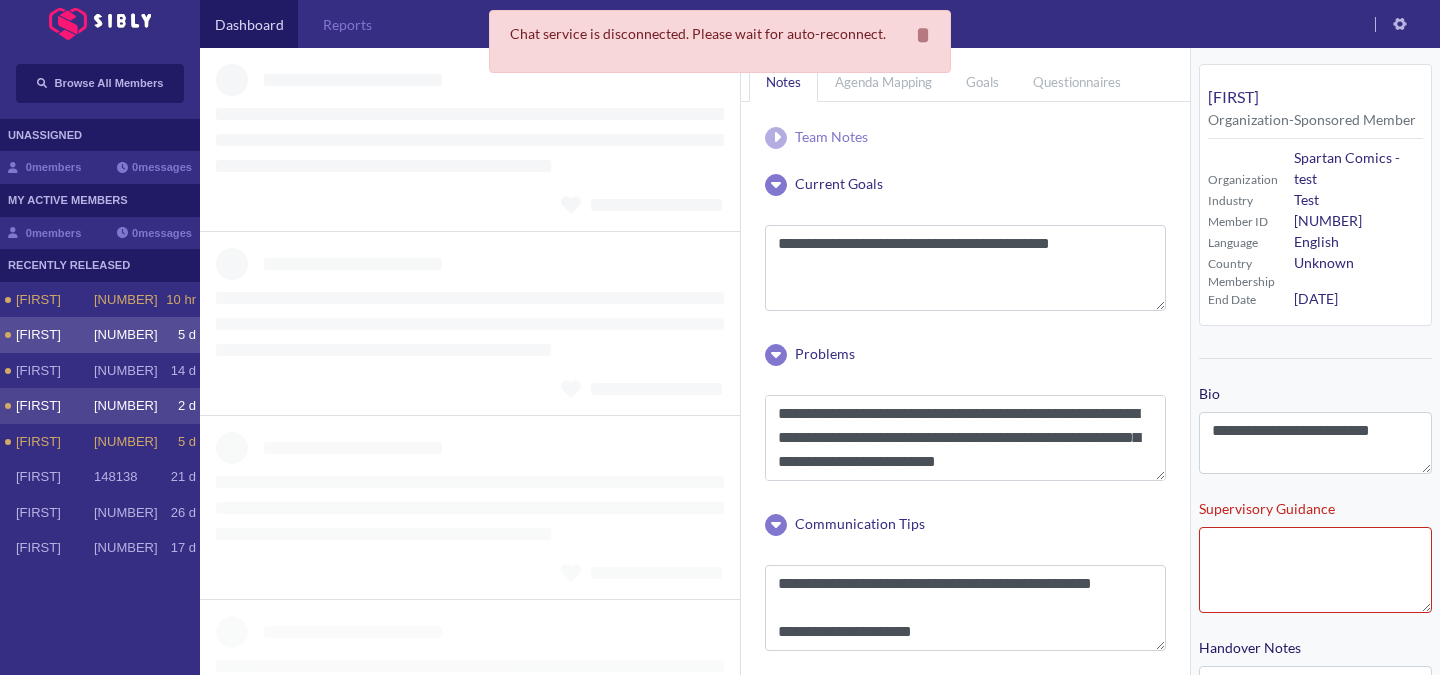 click on "[FIRST] [NUMBER] [TIME]" at bounding box center (106, 300) 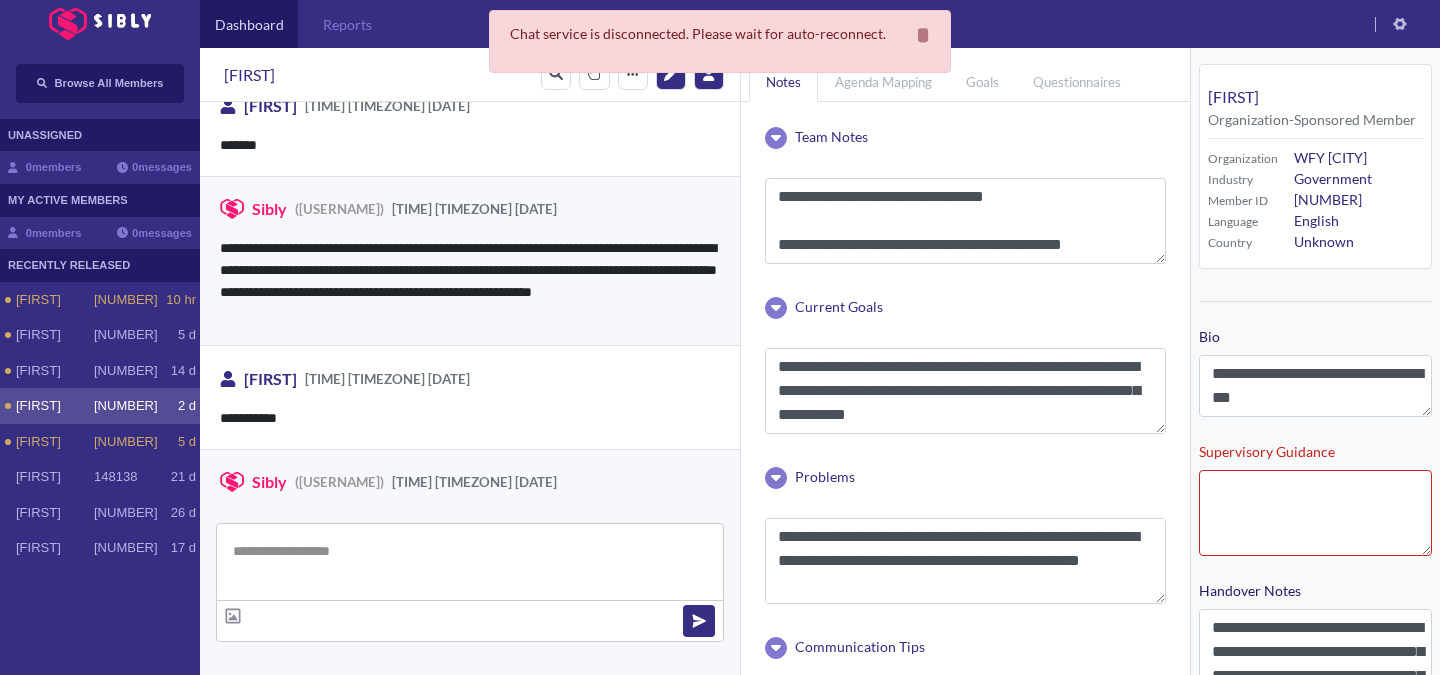 scroll, scrollTop: 3563, scrollLeft: 0, axis: vertical 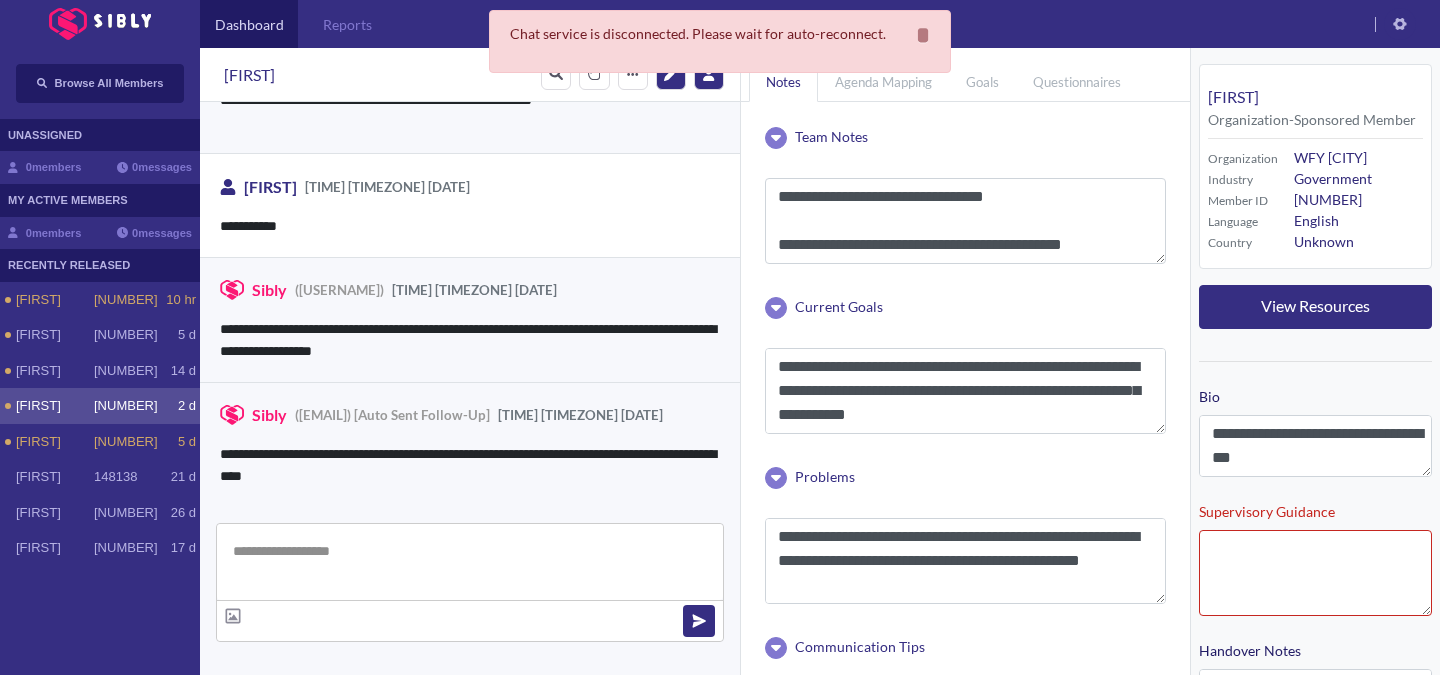 click on "[FIRST] [NUMBER] [TIME]" at bounding box center (100, 406) 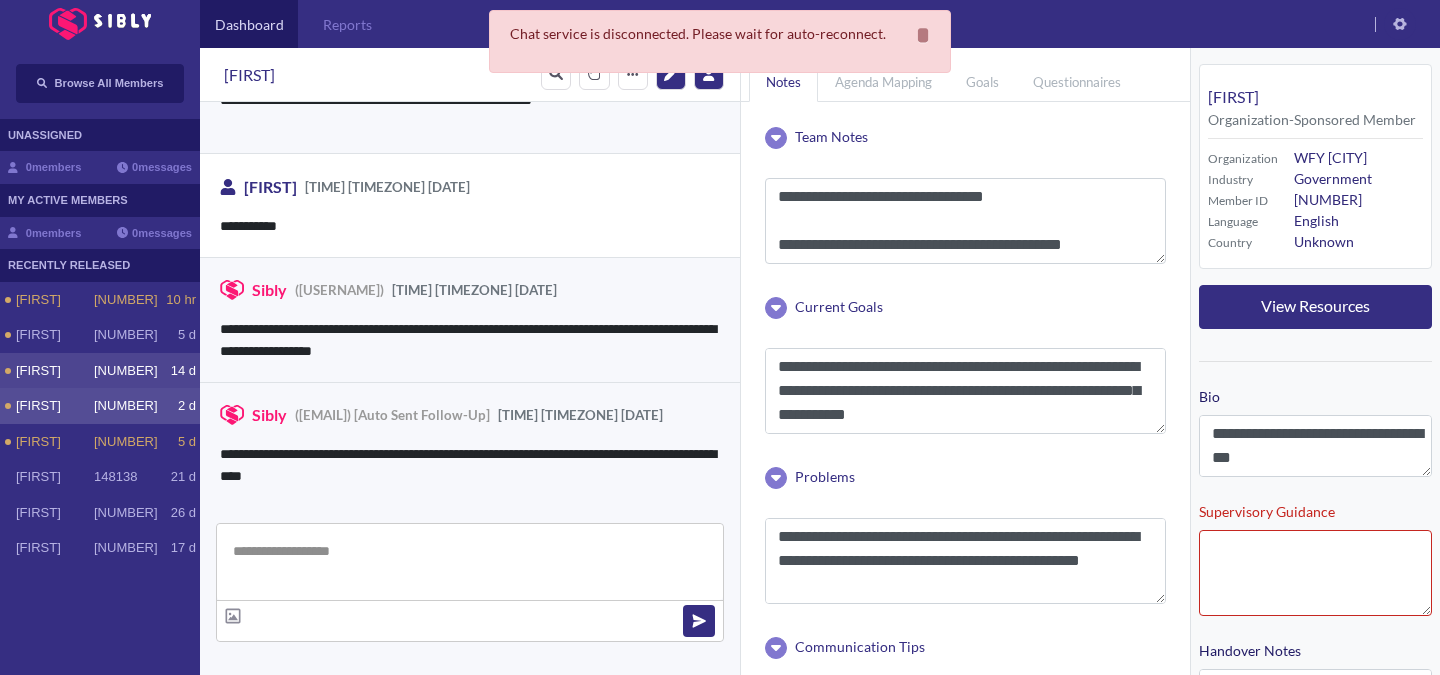 click on "[NUMBER]" at bounding box center (126, 300) 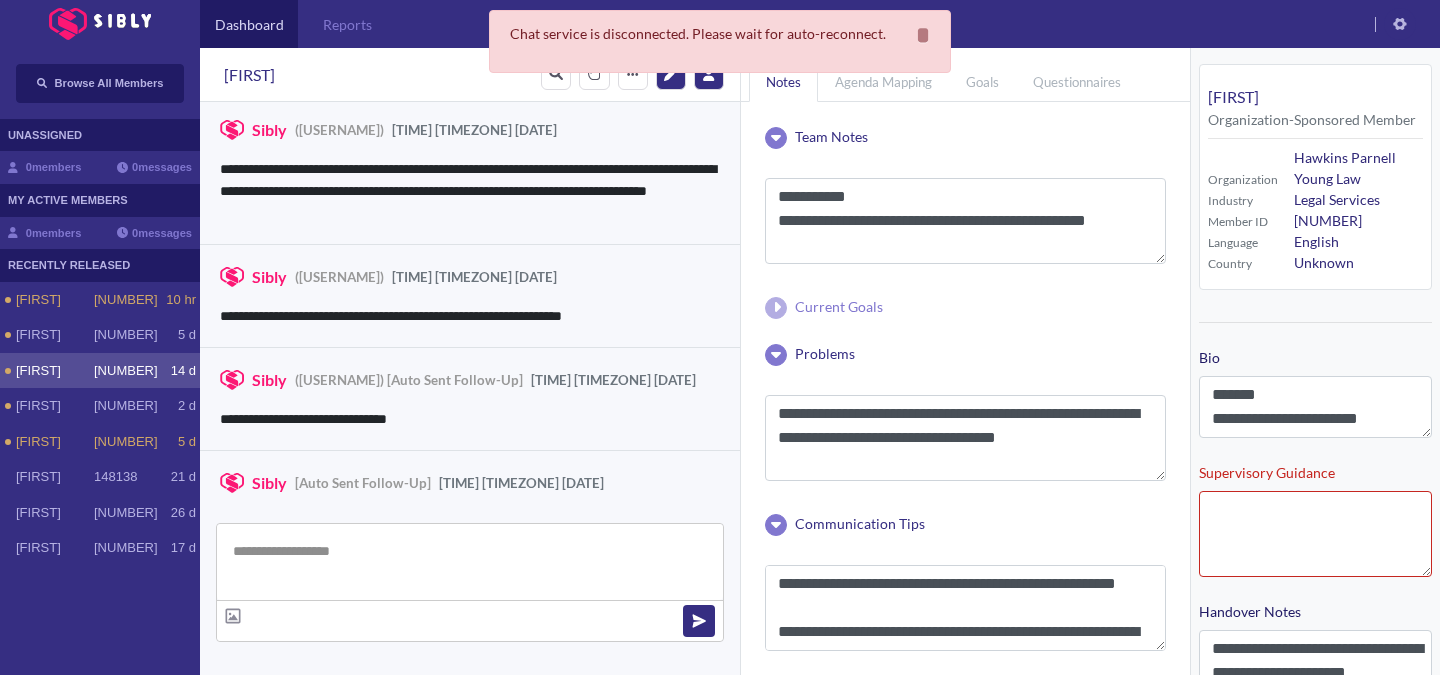 scroll, scrollTop: 3594, scrollLeft: 0, axis: vertical 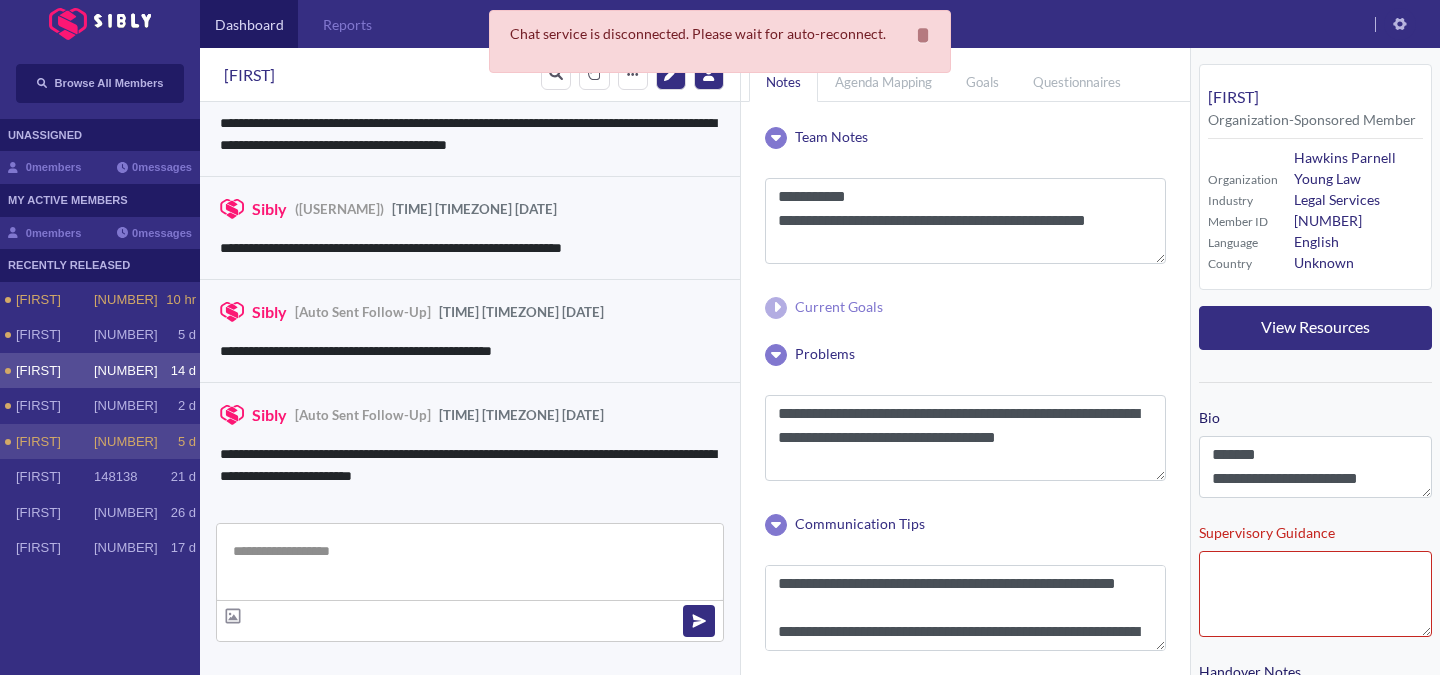 click on "[FIRST] [NUMBER] [TIME]" at bounding box center (106, 300) 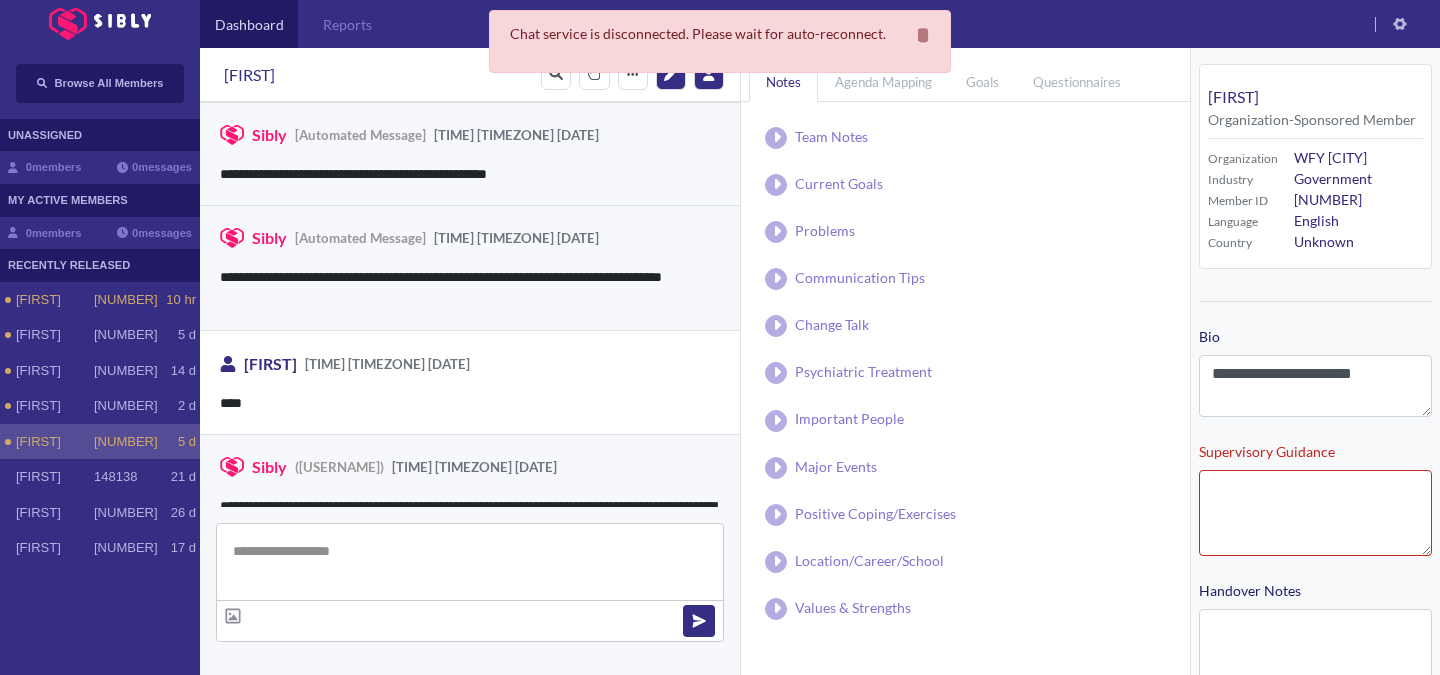scroll, scrollTop: 346, scrollLeft: 0, axis: vertical 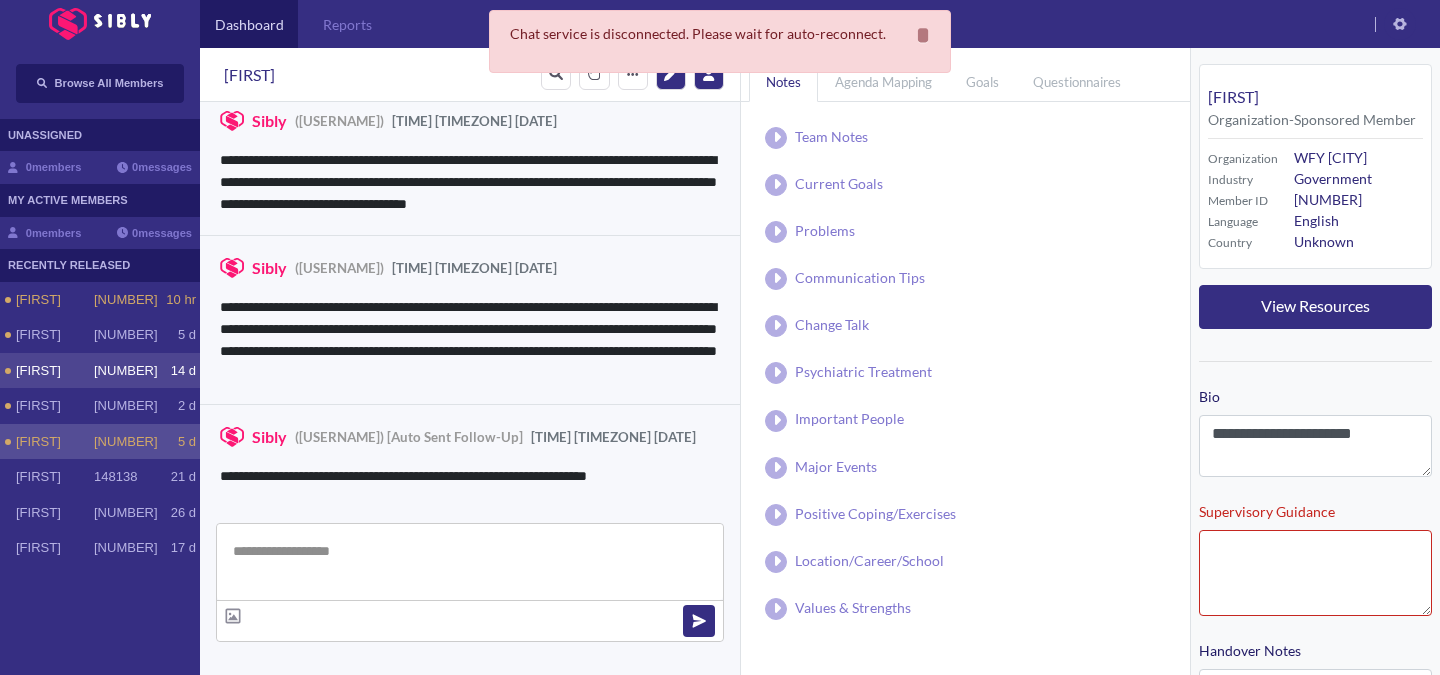 click on "[FIRST] [NUMBER] [NUMBER] [WORD]" at bounding box center (100, 371) 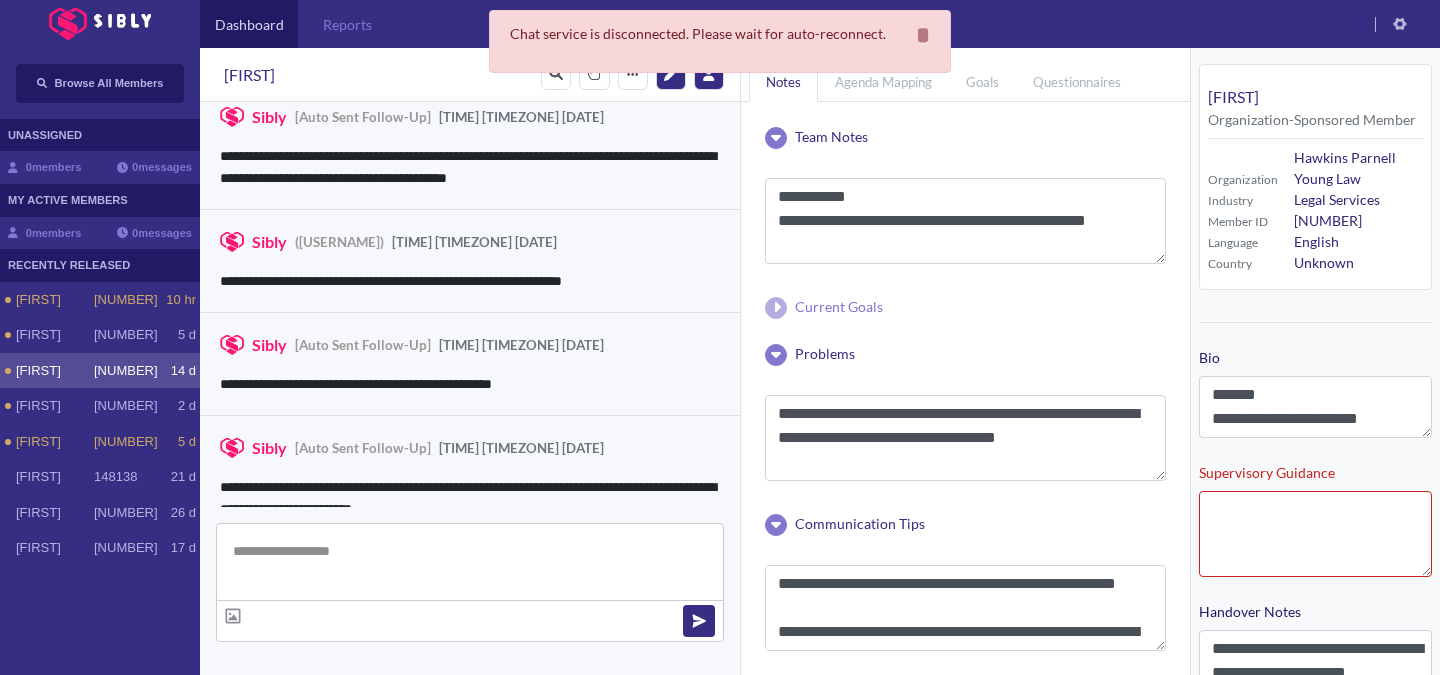 scroll, scrollTop: 3594, scrollLeft: 0, axis: vertical 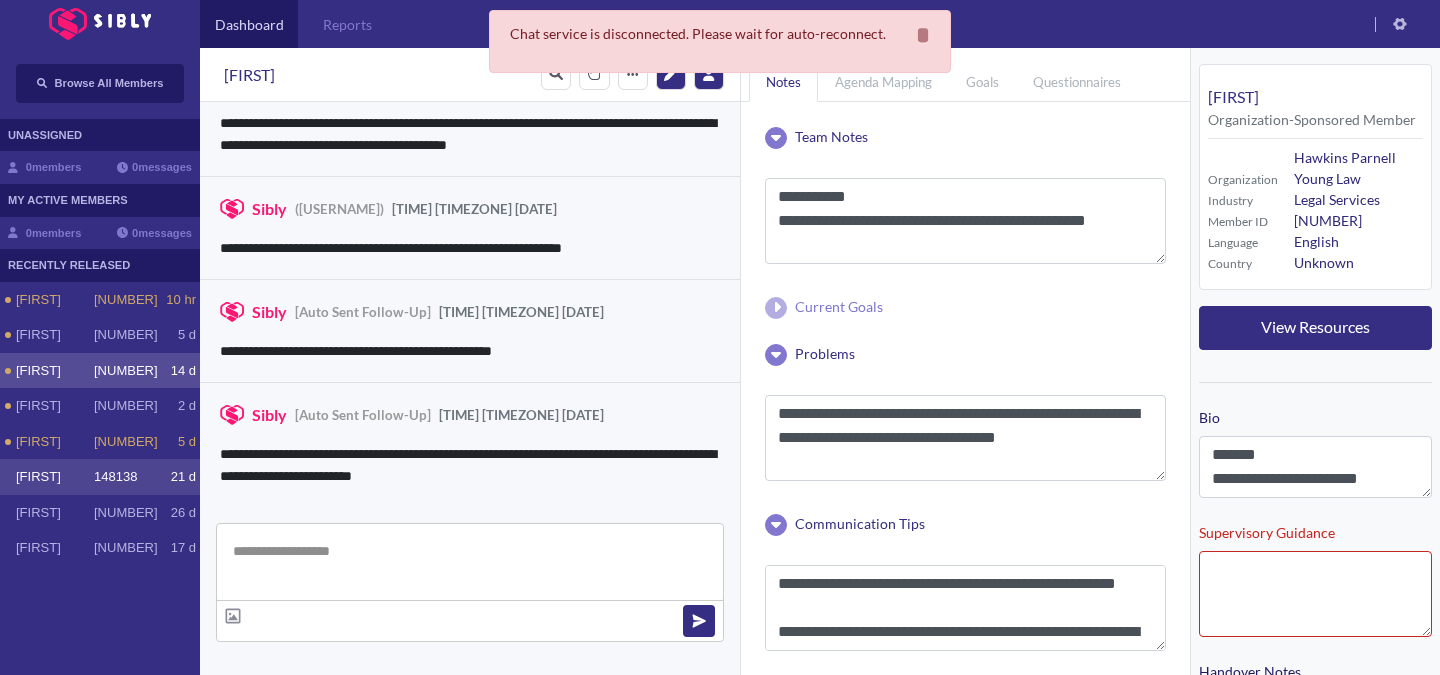 click on "148138" at bounding box center [126, 300] 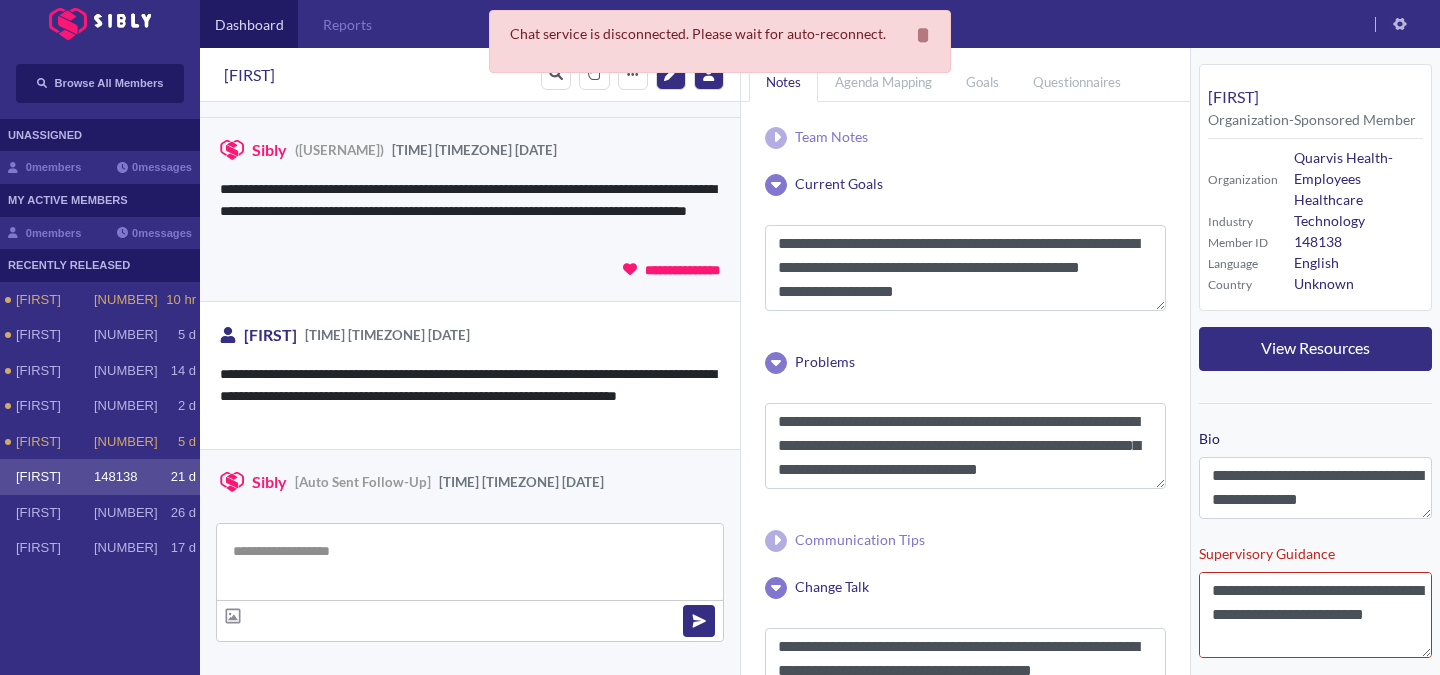 scroll, scrollTop: 3920, scrollLeft: 0, axis: vertical 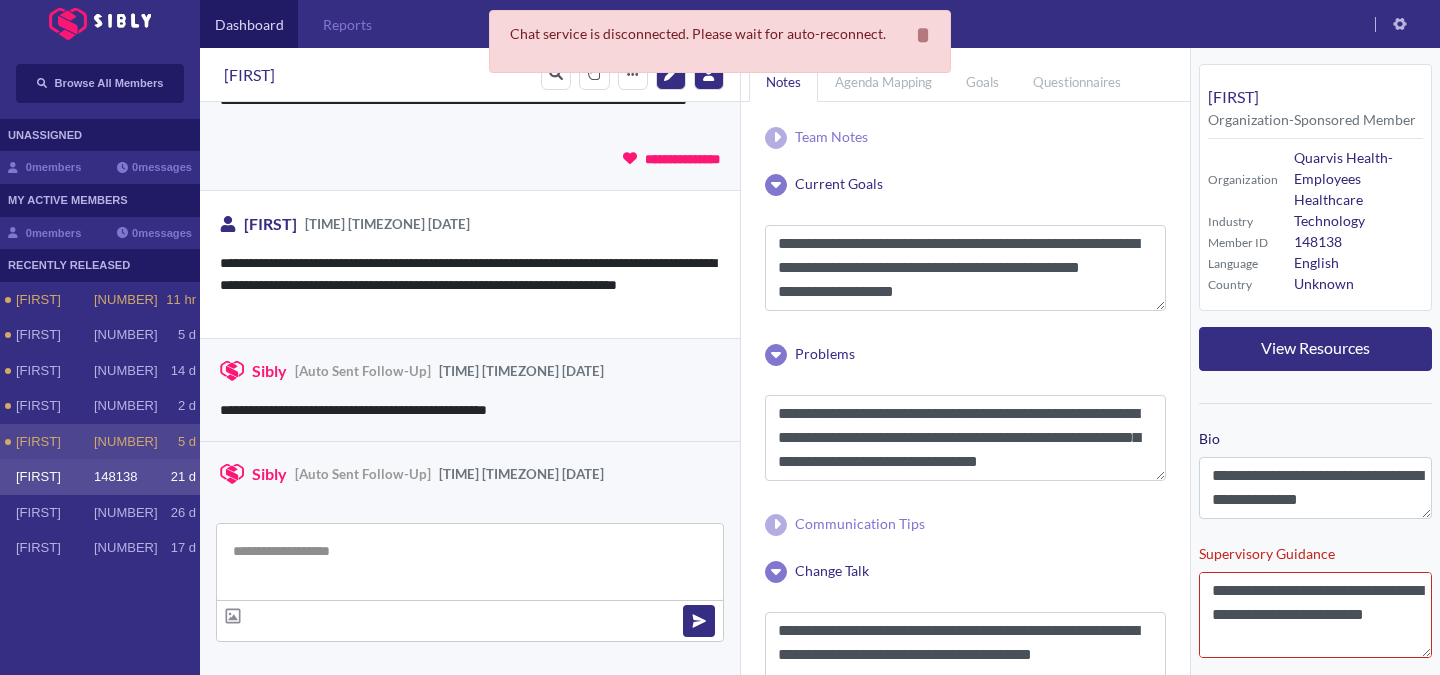 click on "[FIRST] [NUMBER] [TIME]" at bounding box center (100, 442) 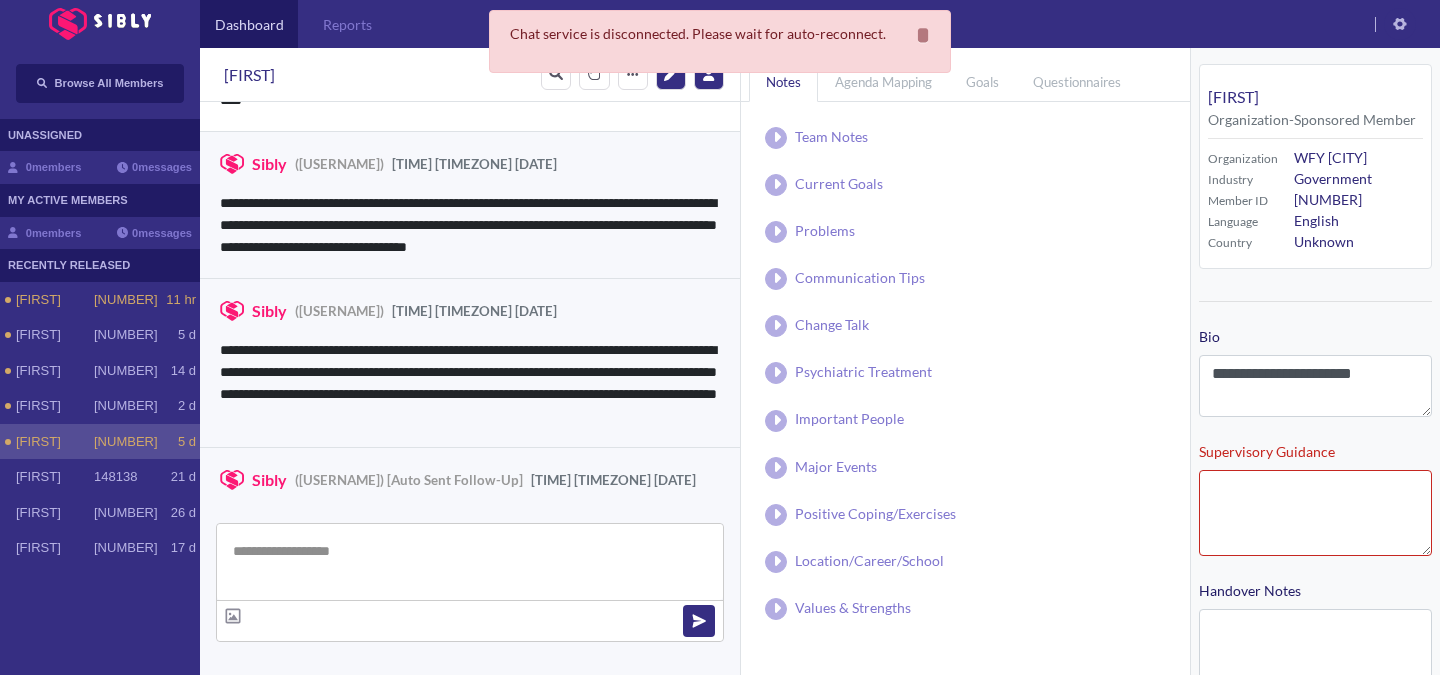 scroll, scrollTop: 346, scrollLeft: 0, axis: vertical 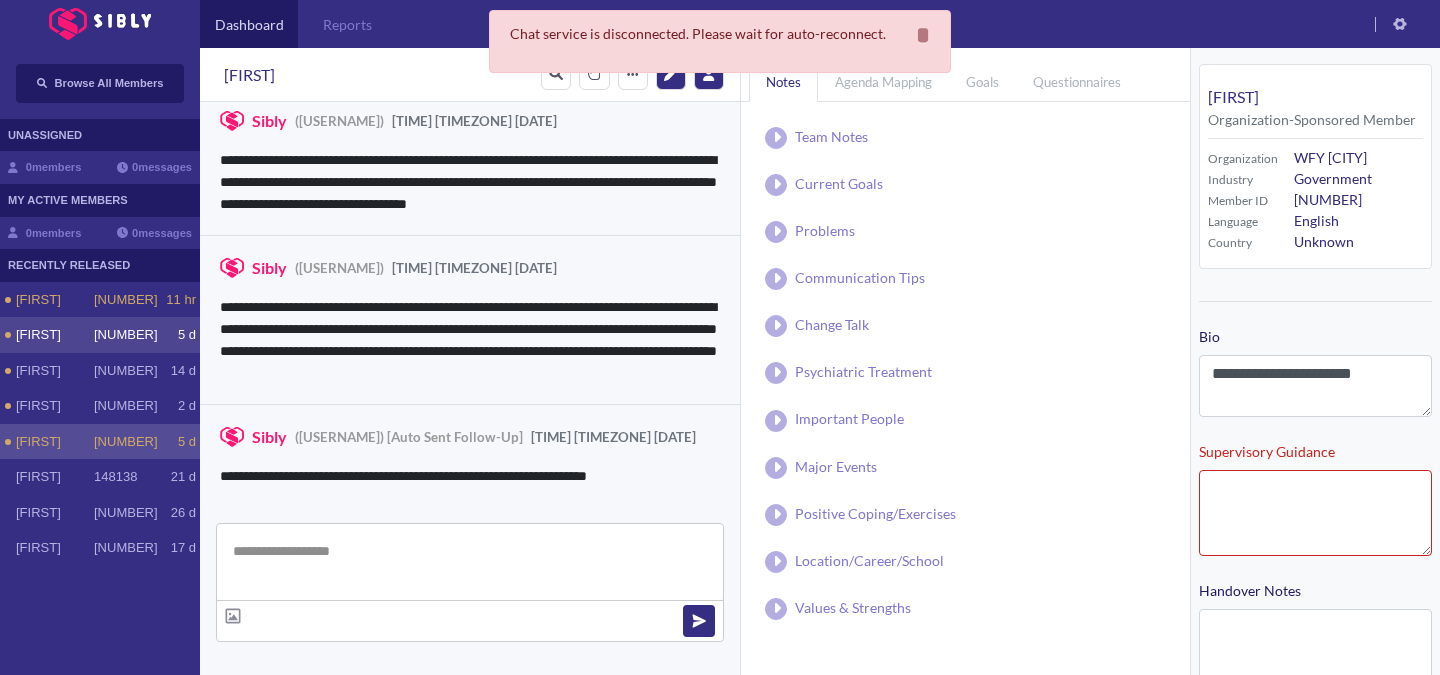 click on "[FIRST]" at bounding box center [55, 300] 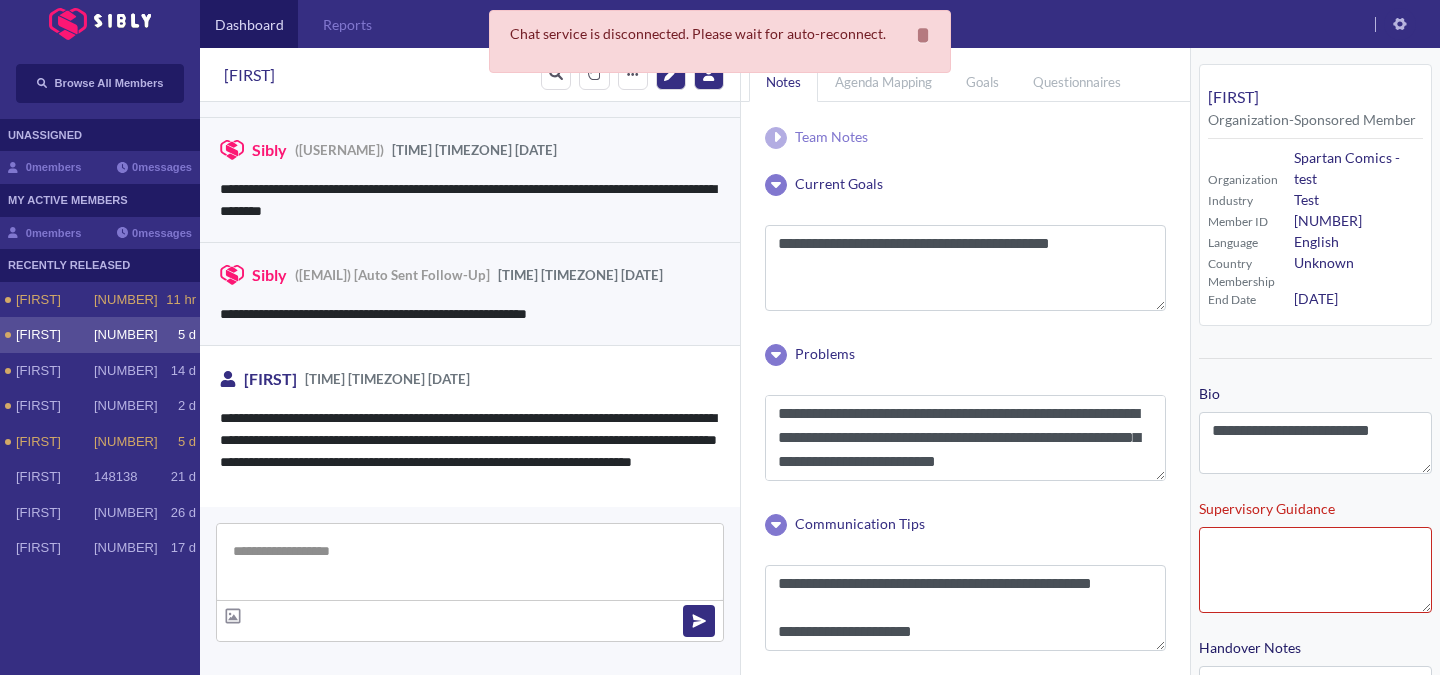 scroll, scrollTop: 4105, scrollLeft: 0, axis: vertical 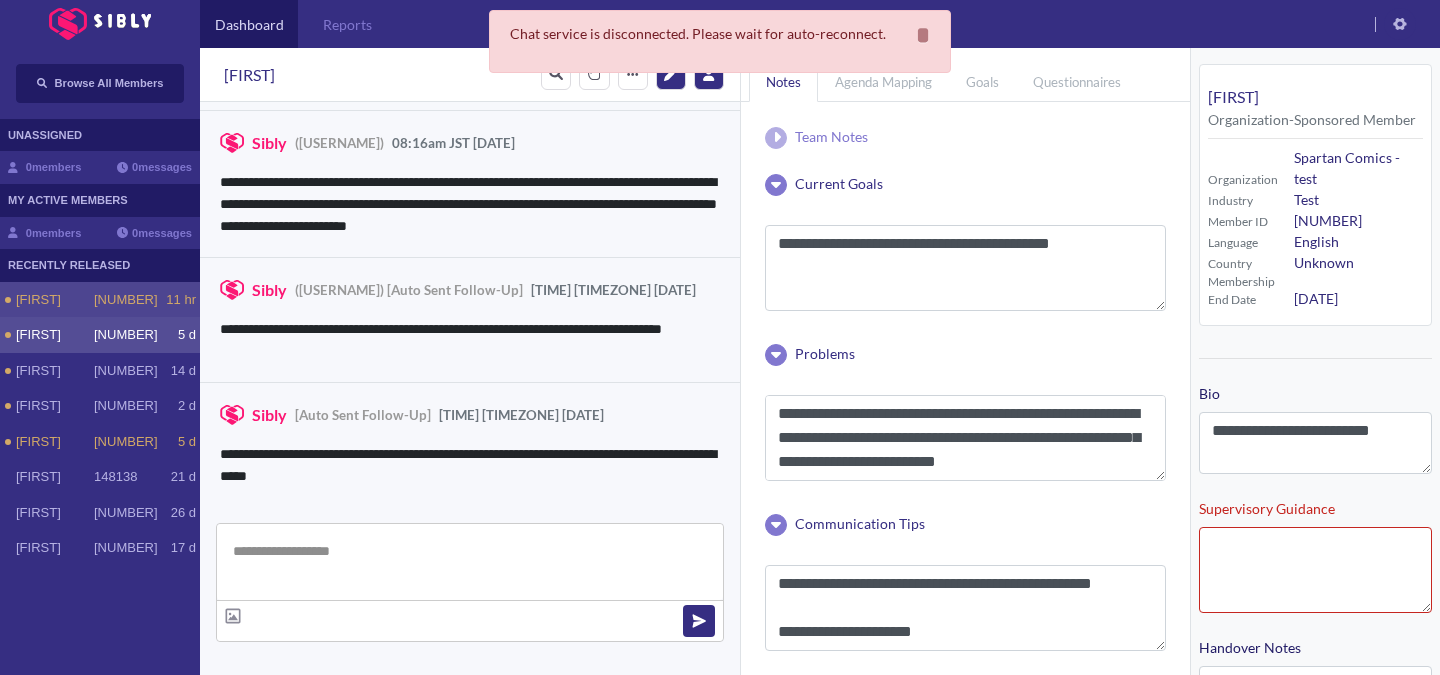 click on "[FIRST] [NUMBER] [TIME]" at bounding box center [100, 300] 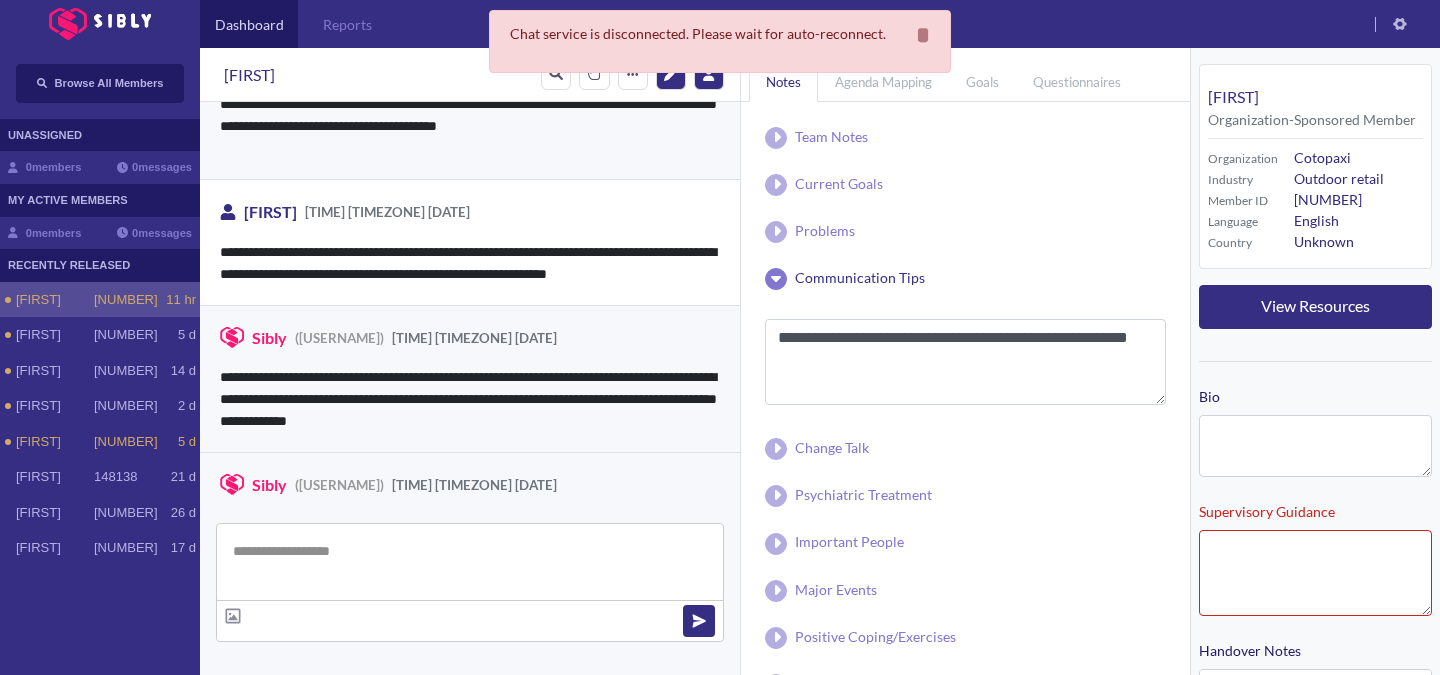 scroll, scrollTop: 1419, scrollLeft: 0, axis: vertical 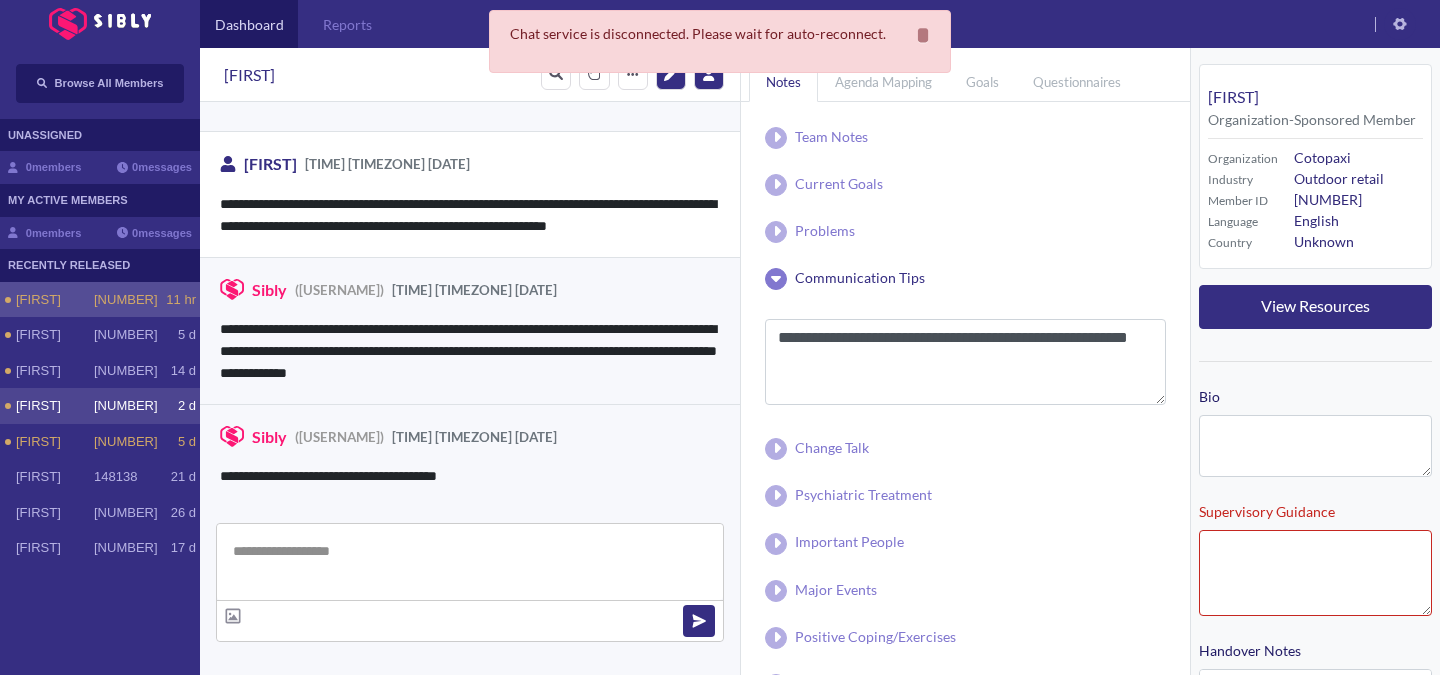 click on "[FIRST] [NUMBER] [TIME]" at bounding box center [100, 406] 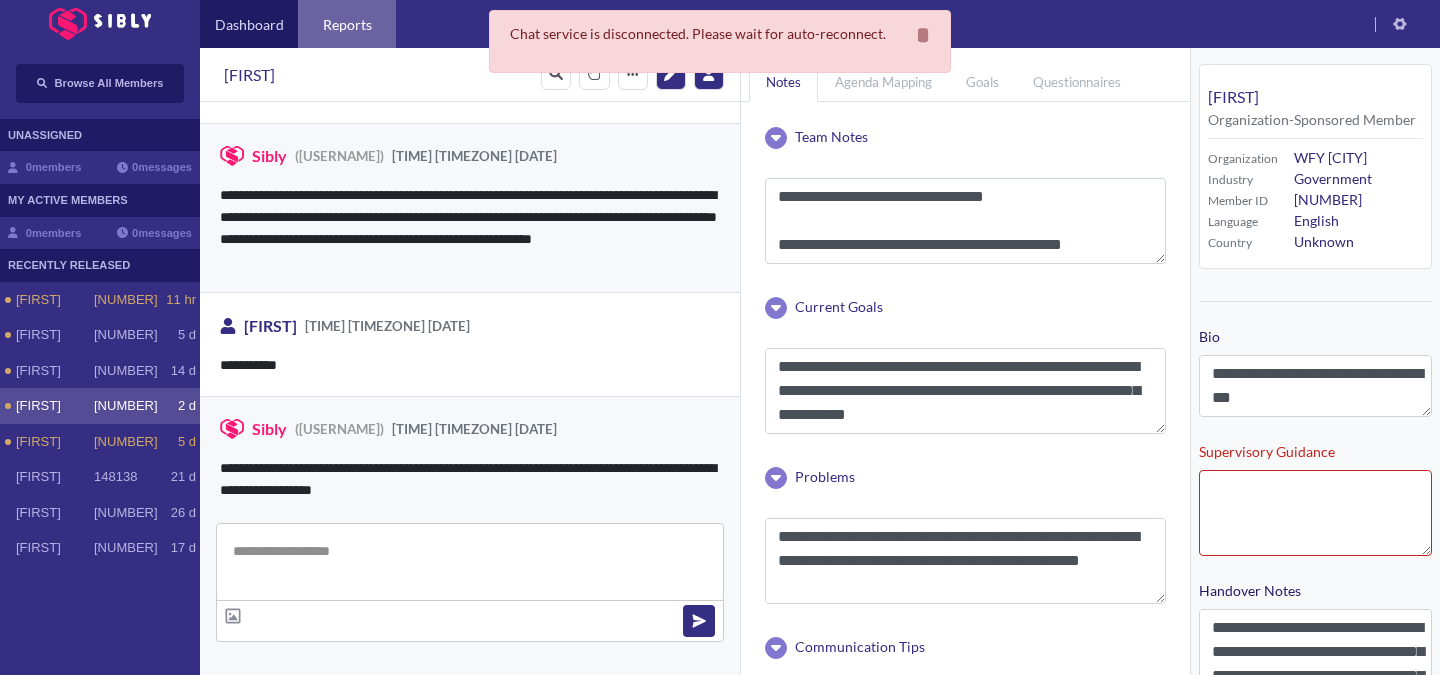 scroll, scrollTop: 3563, scrollLeft: 0, axis: vertical 